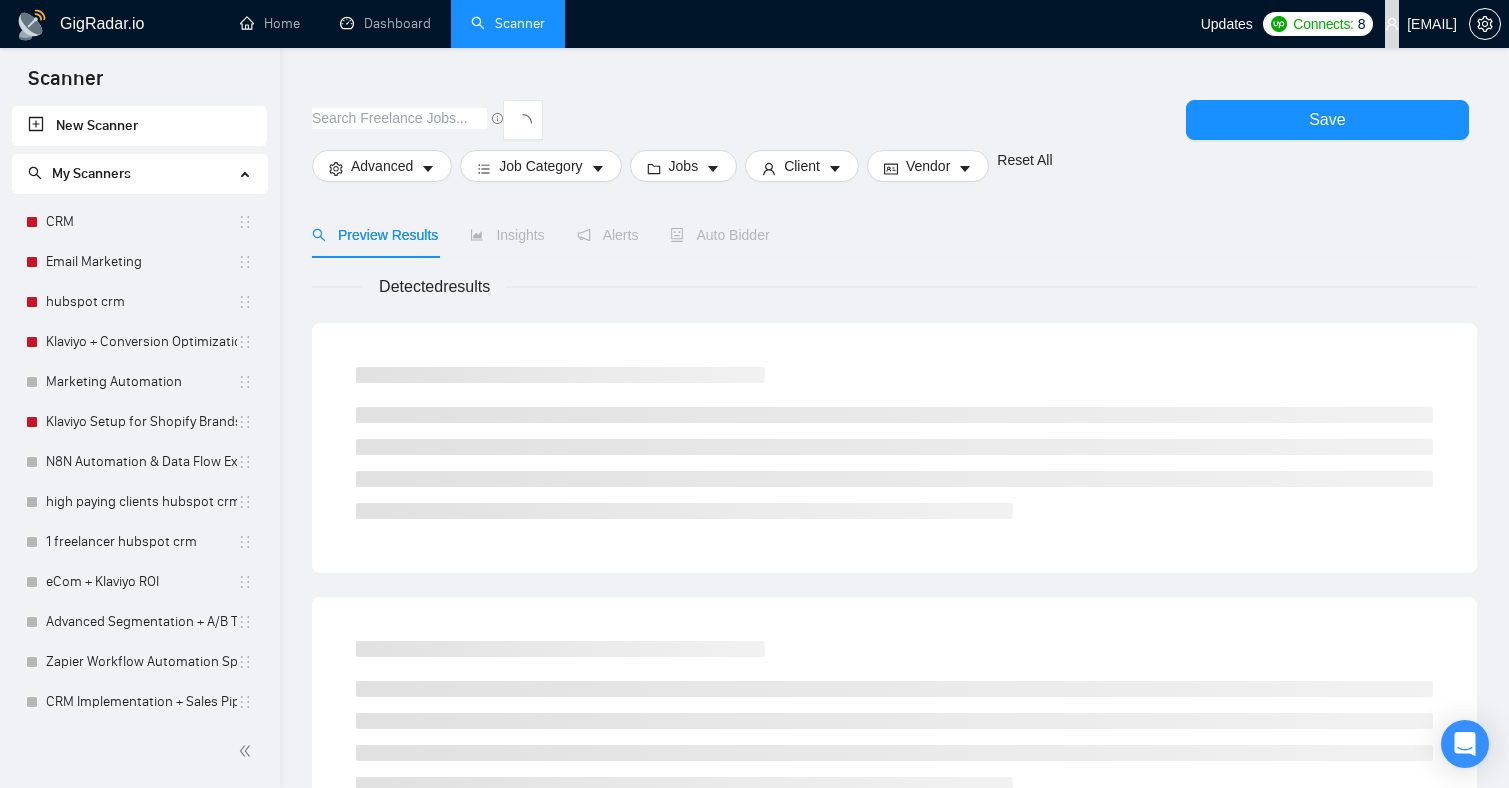 scroll, scrollTop: 0, scrollLeft: 0, axis: both 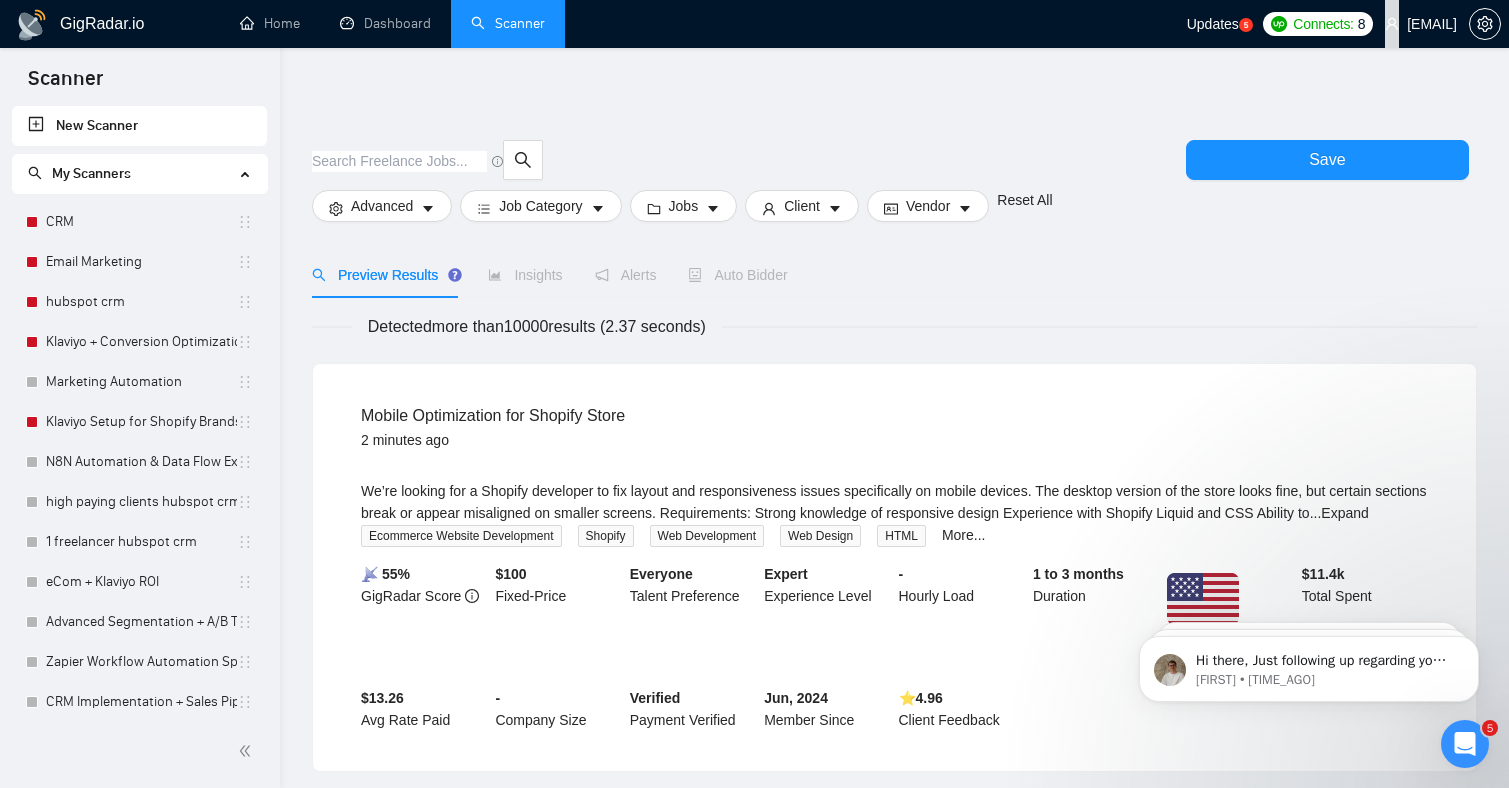 click on "Detected  more than   10000  results   (2.37 seconds)" at bounding box center (537, 326) 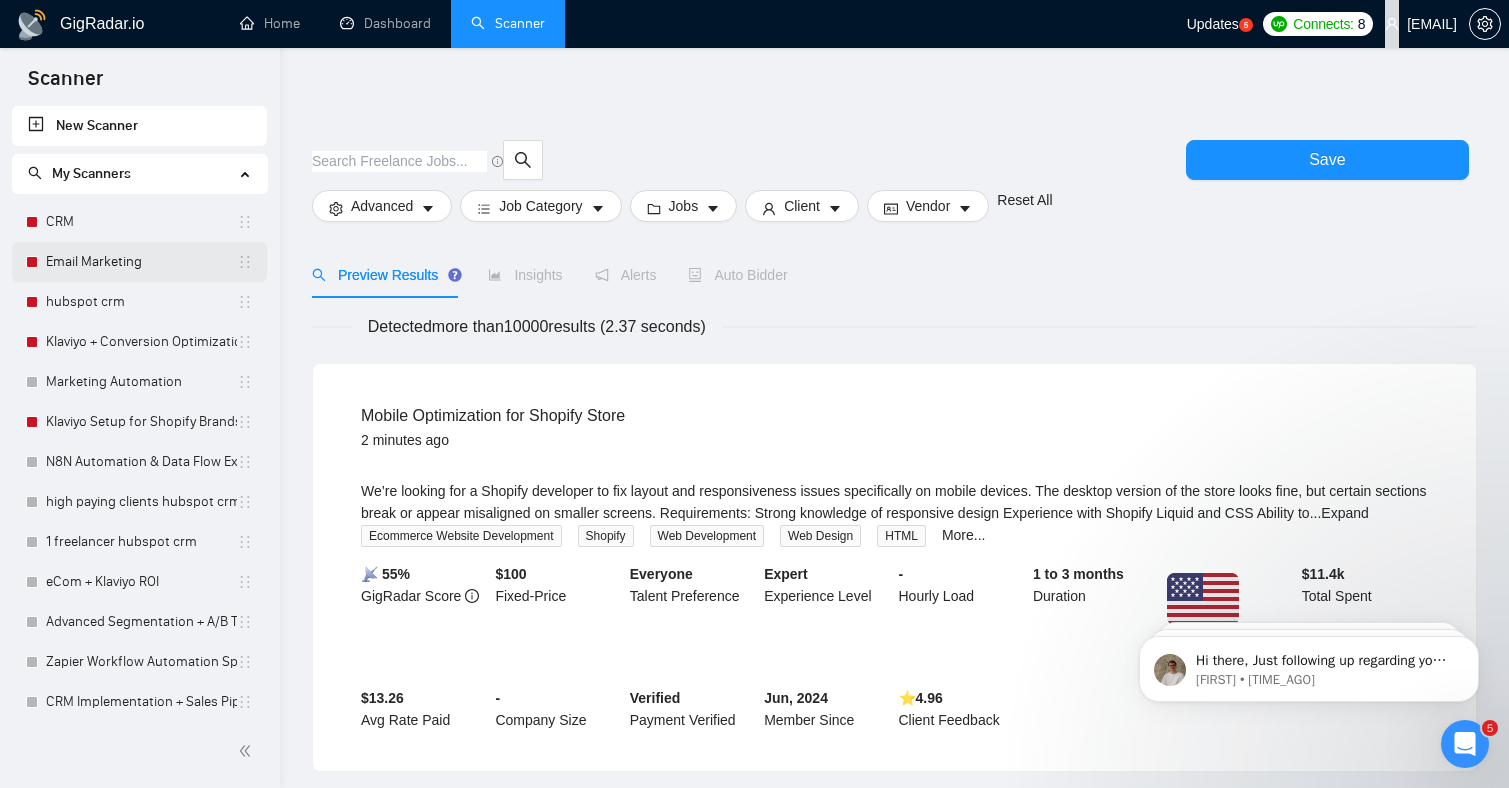 click on "Email Marketing" at bounding box center [141, 262] 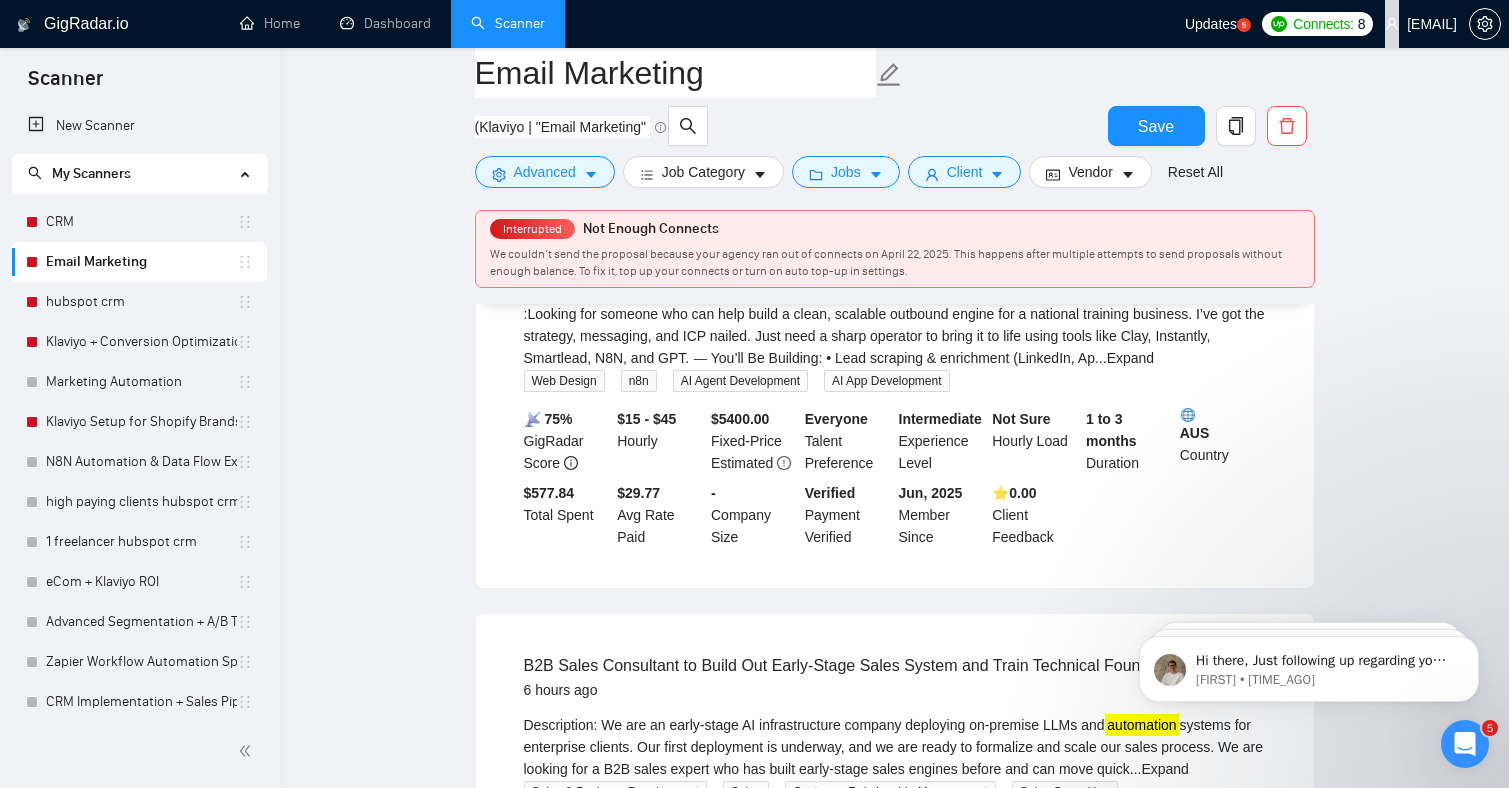 scroll, scrollTop: 28, scrollLeft: 0, axis: vertical 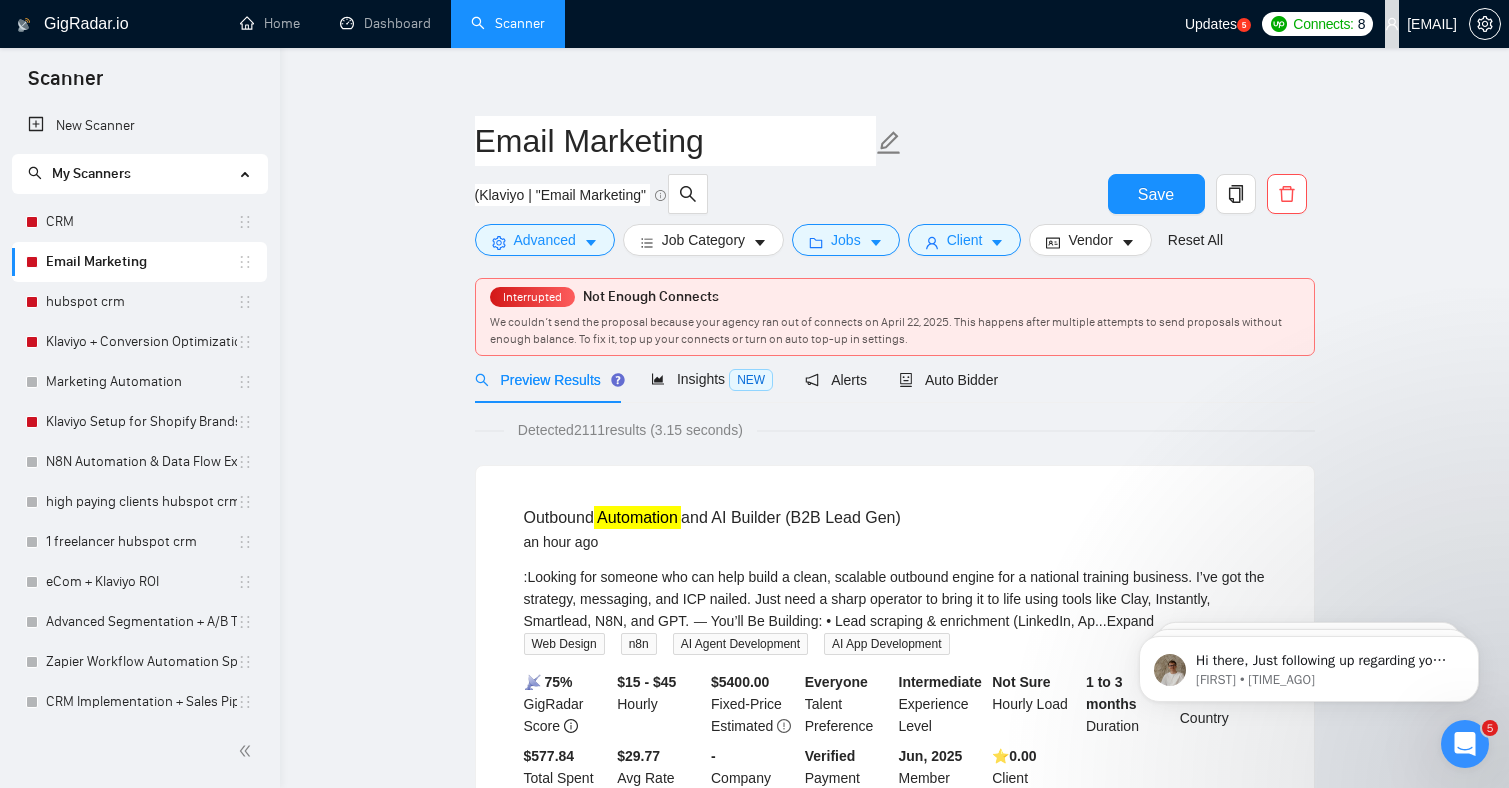 click on "📡   75%" at bounding box center (548, 682) 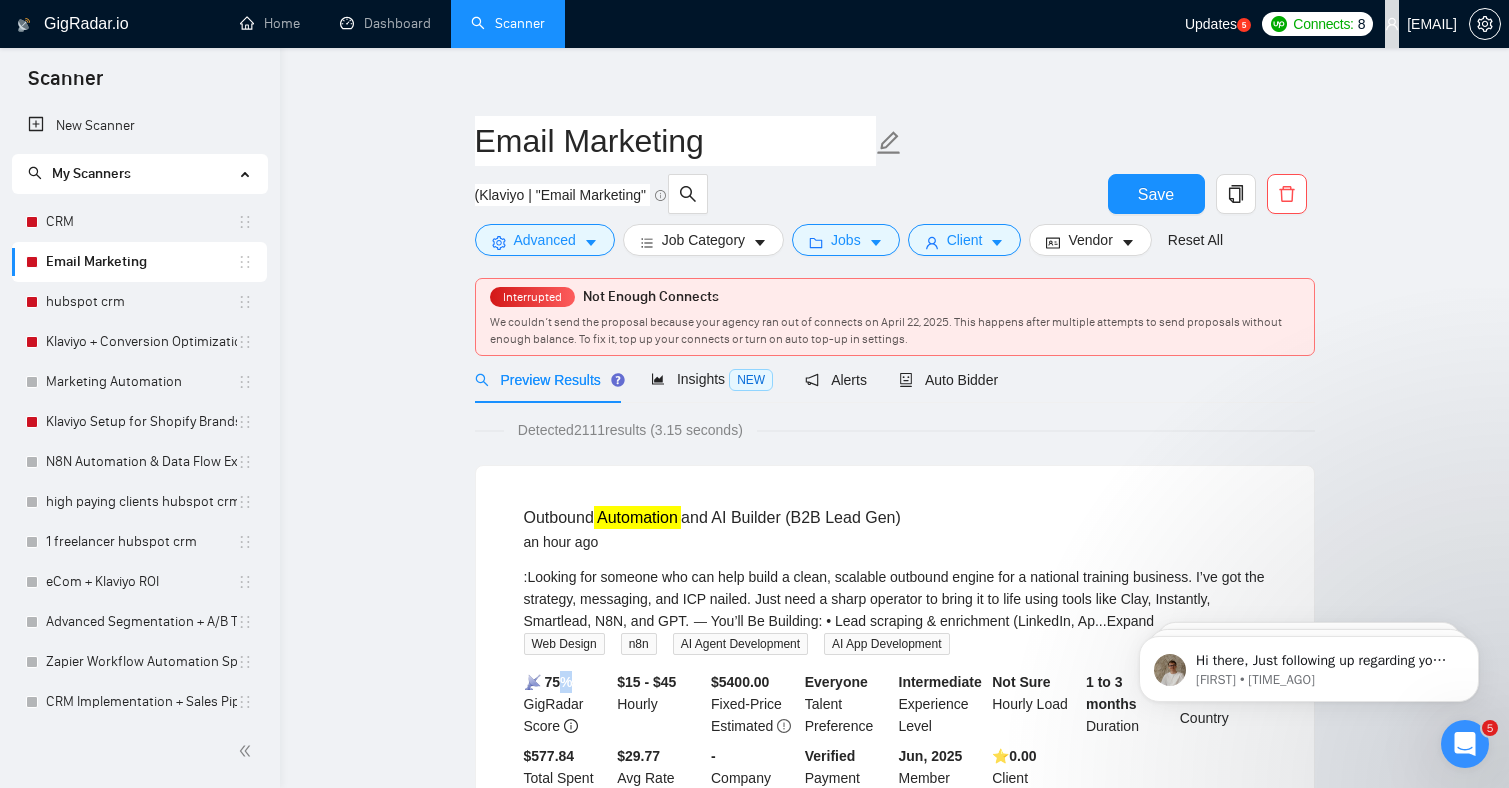 click on "📡   75%" at bounding box center (548, 682) 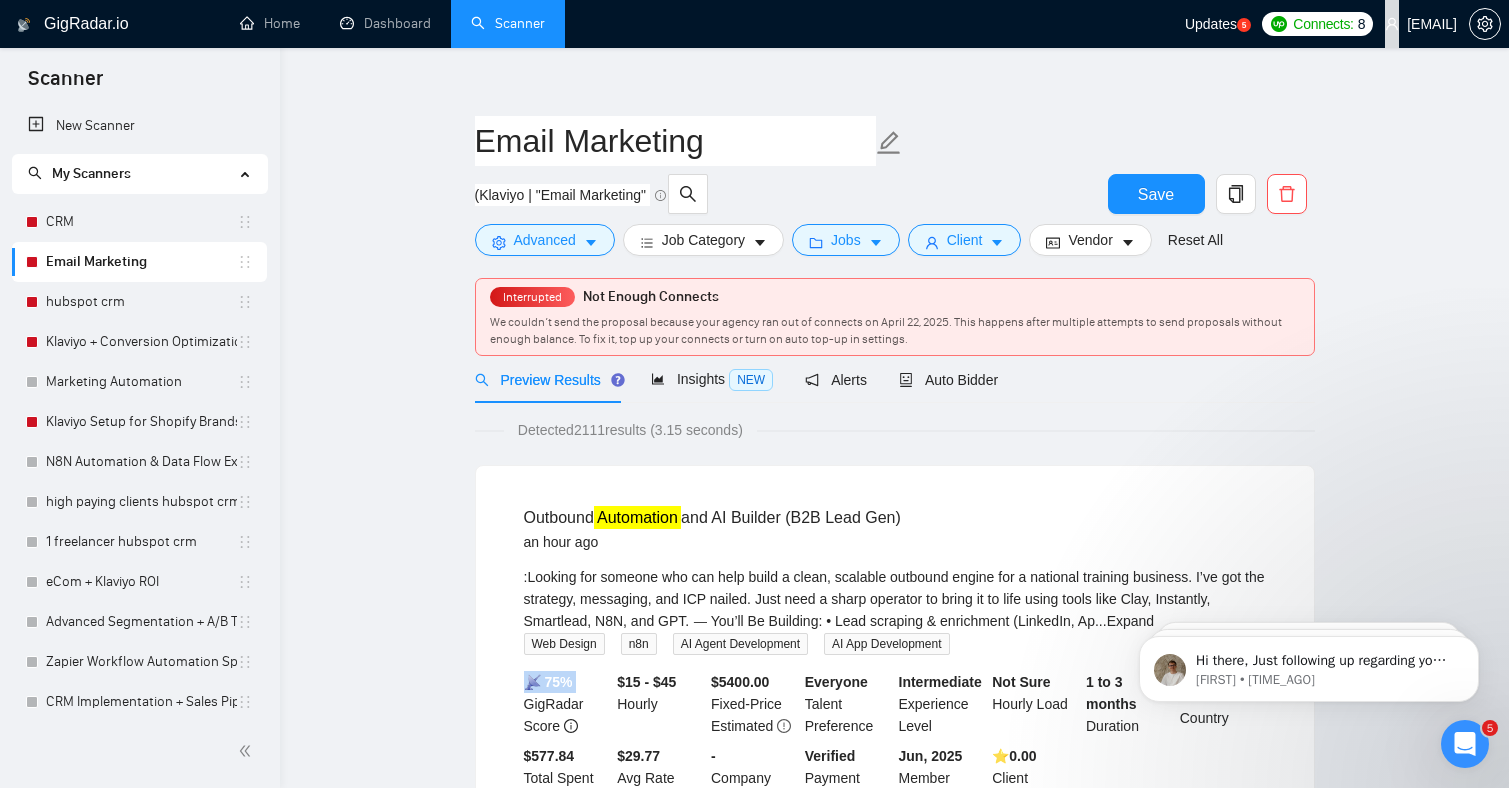 click on "📡   75%" at bounding box center (548, 682) 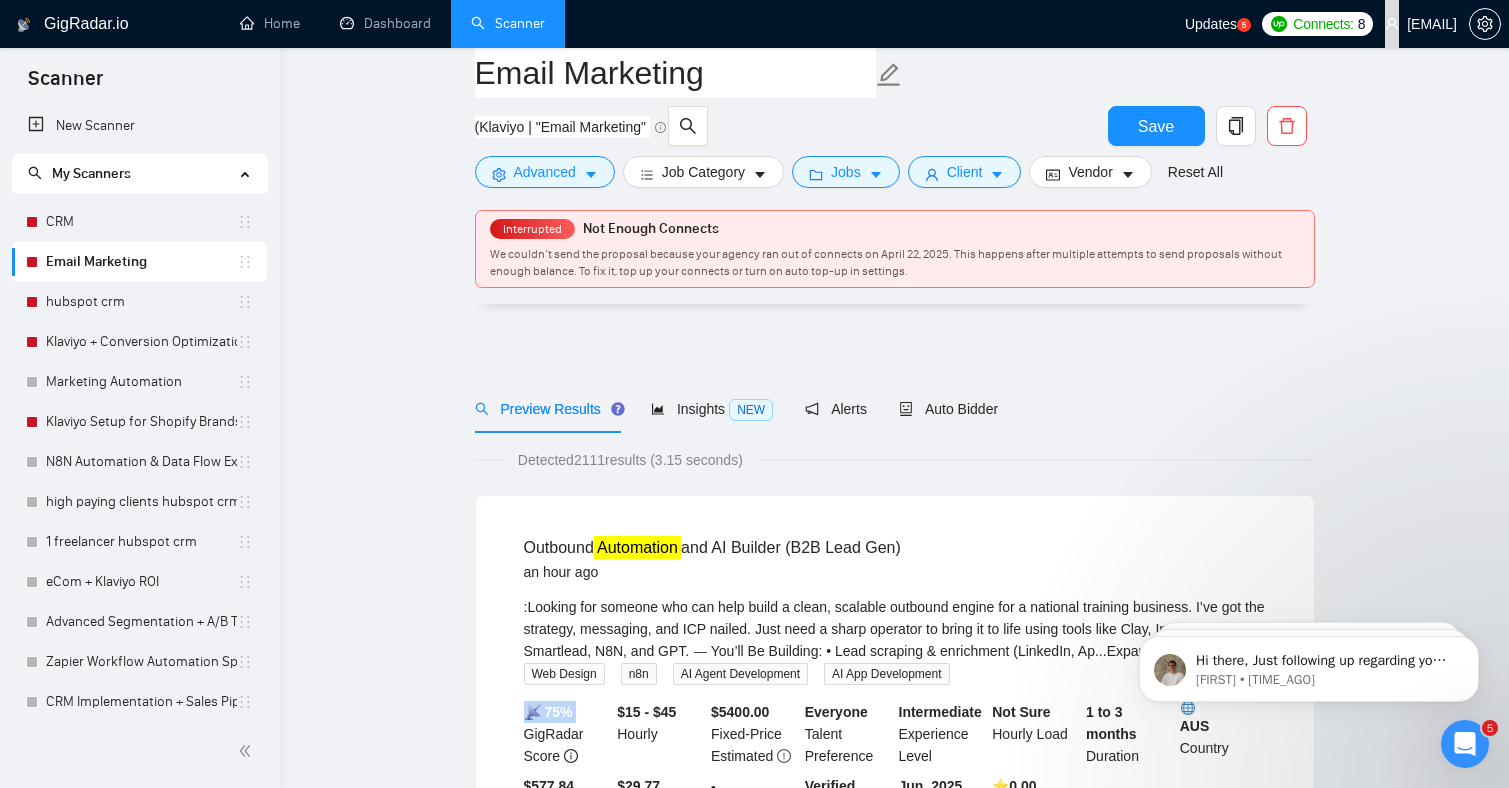 scroll, scrollTop: 140, scrollLeft: 0, axis: vertical 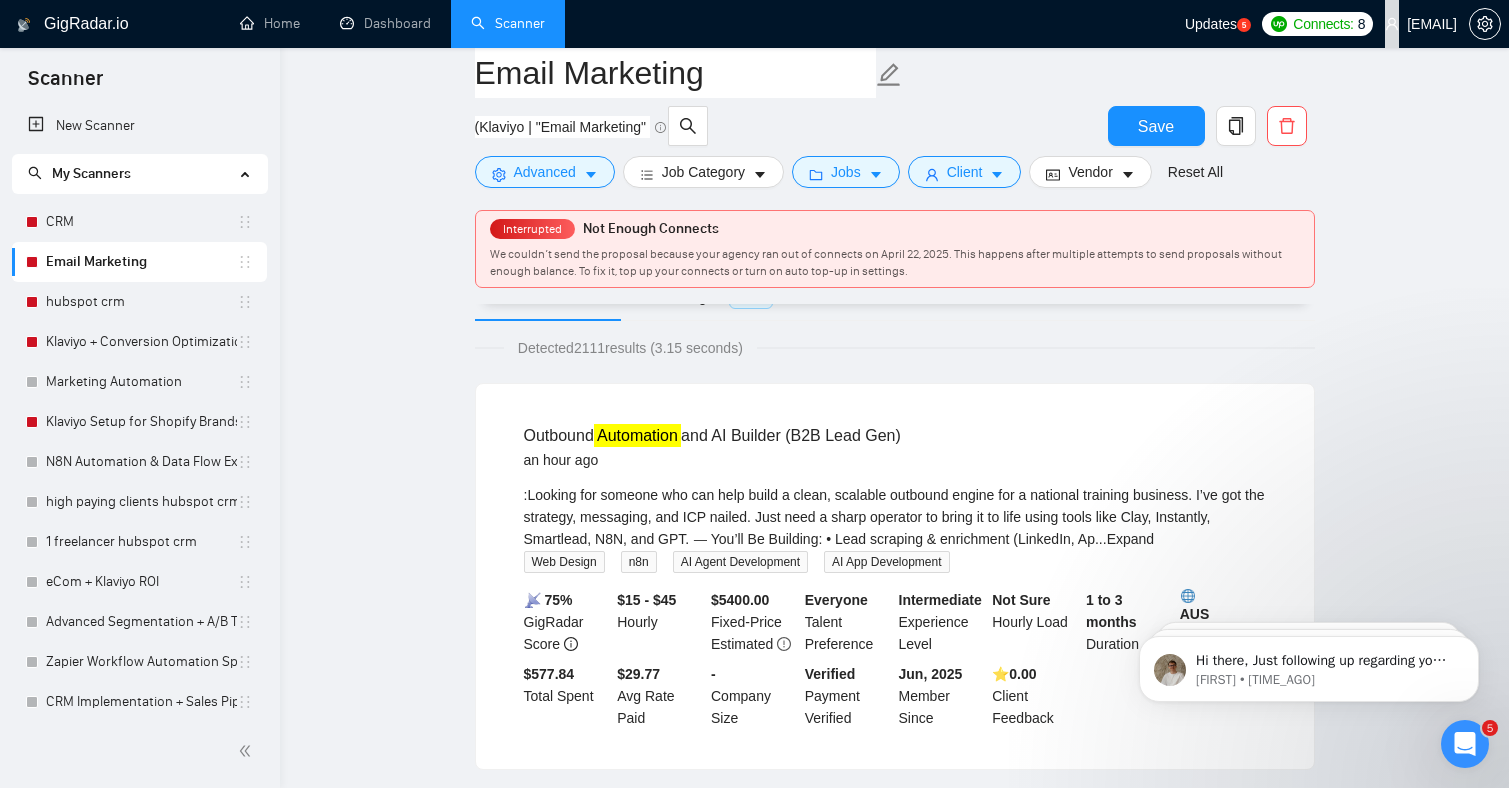 click on "$15 - $45" at bounding box center (646, 600) 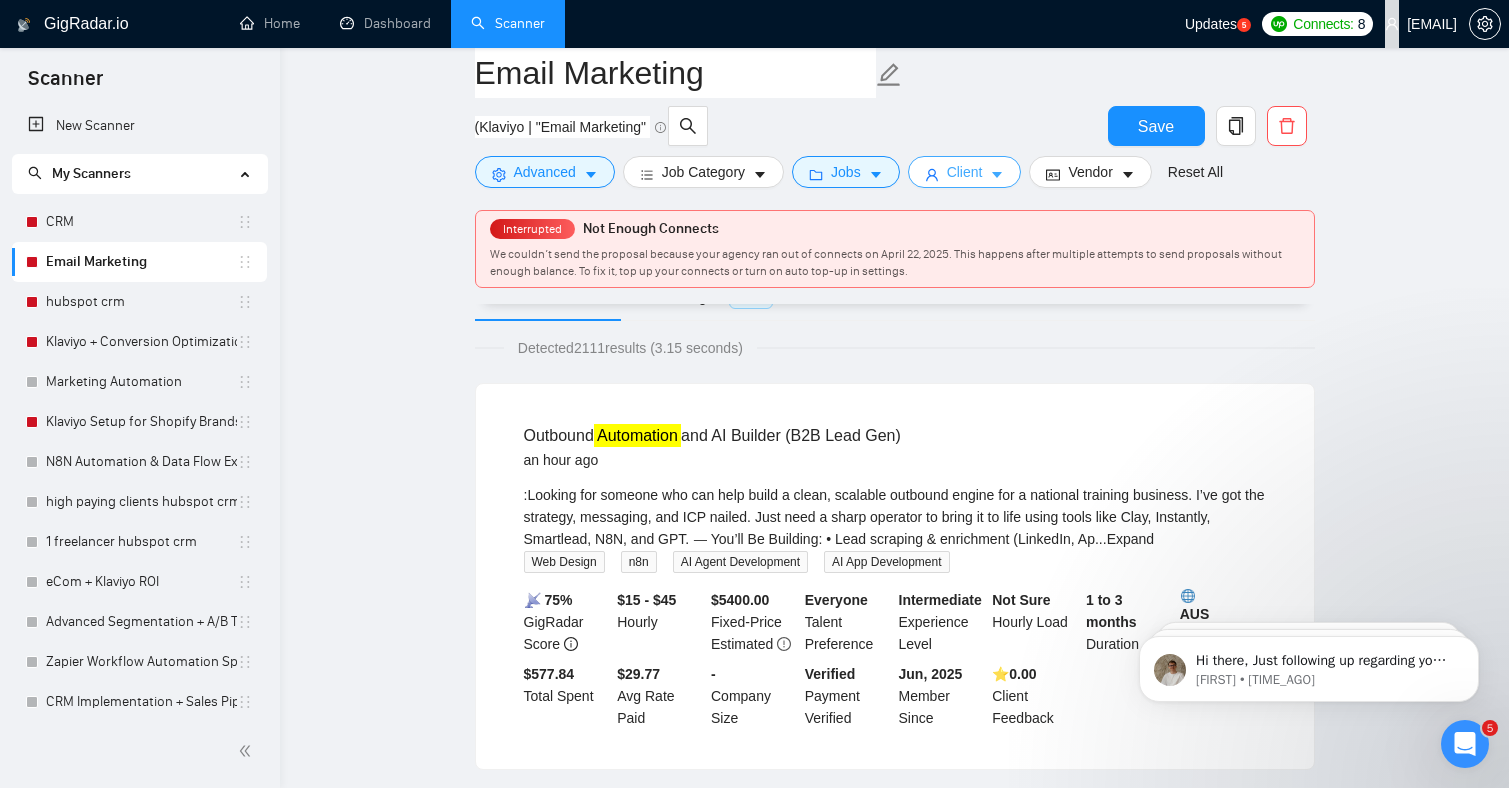 click on "Client" at bounding box center [965, 172] 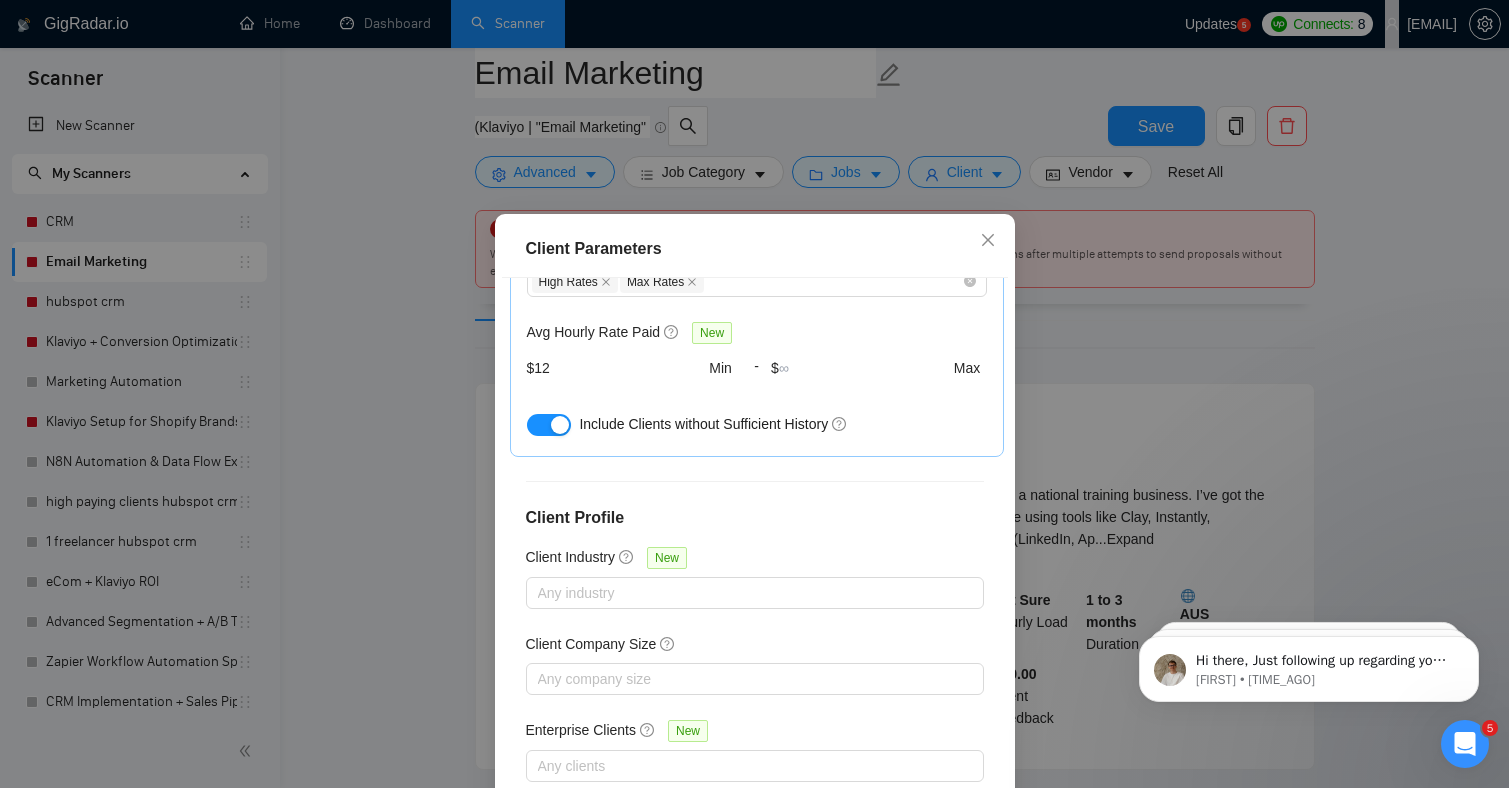 scroll, scrollTop: 0, scrollLeft: 0, axis: both 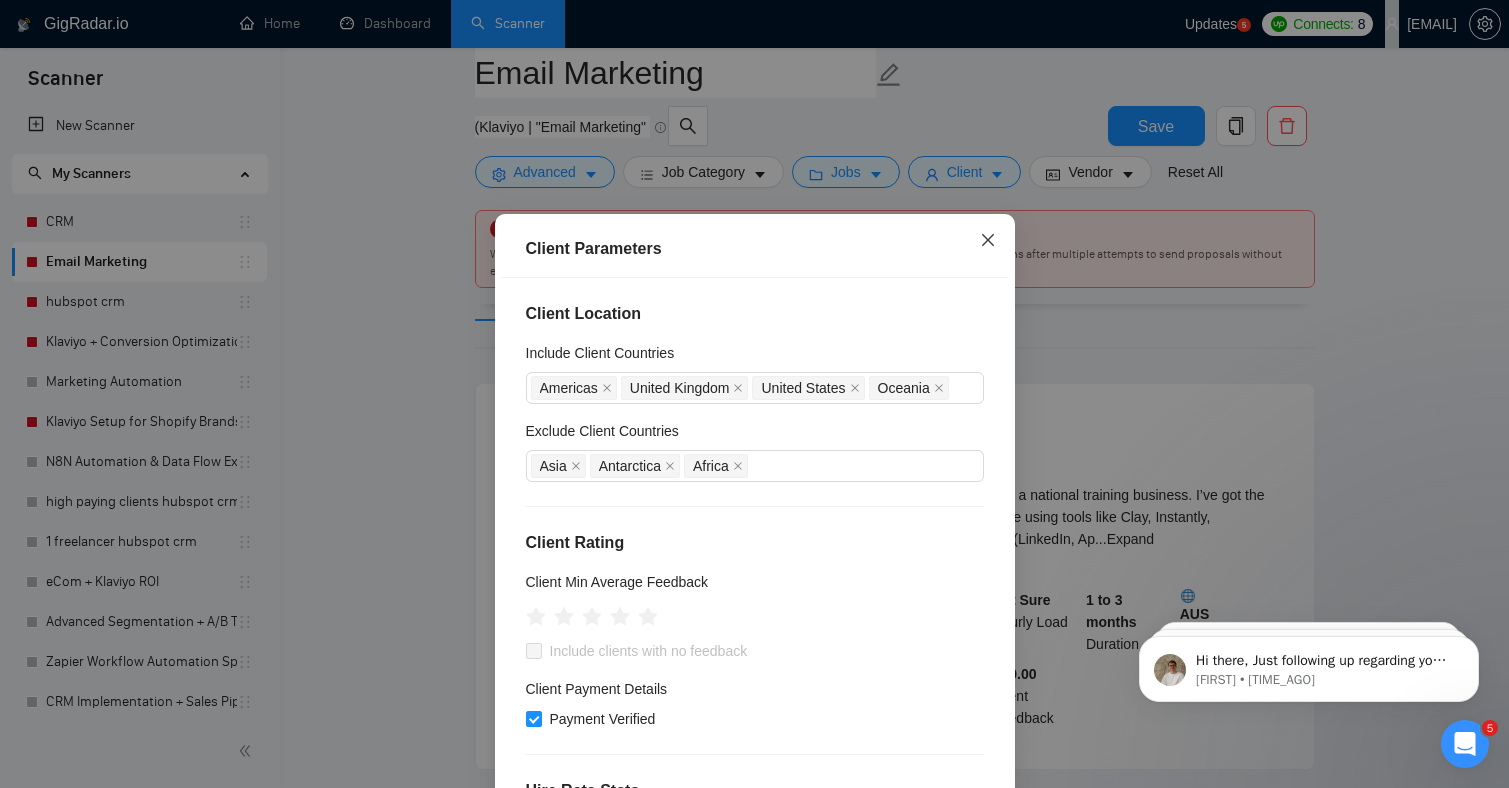 click 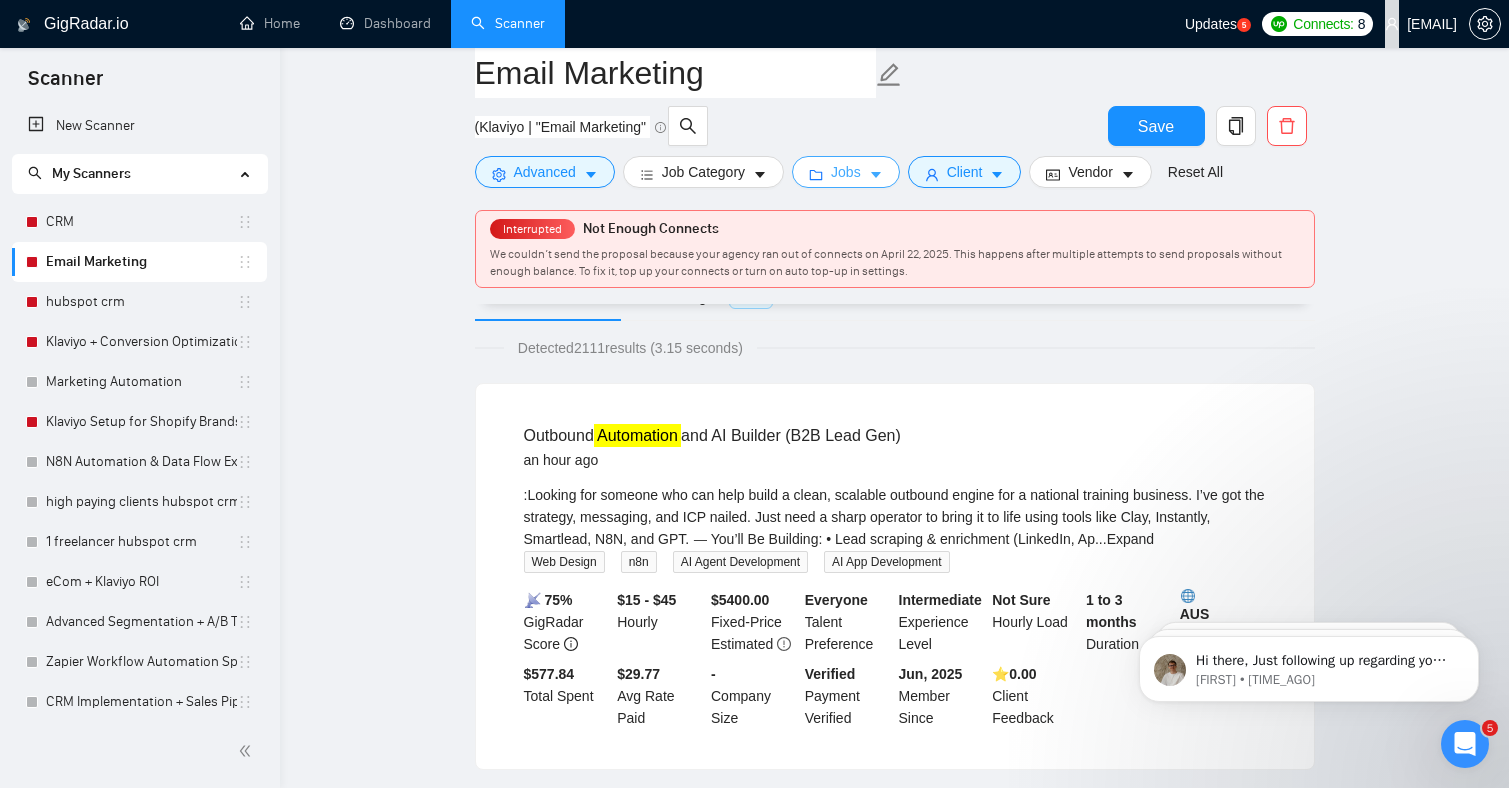 click on "Jobs" at bounding box center (846, 172) 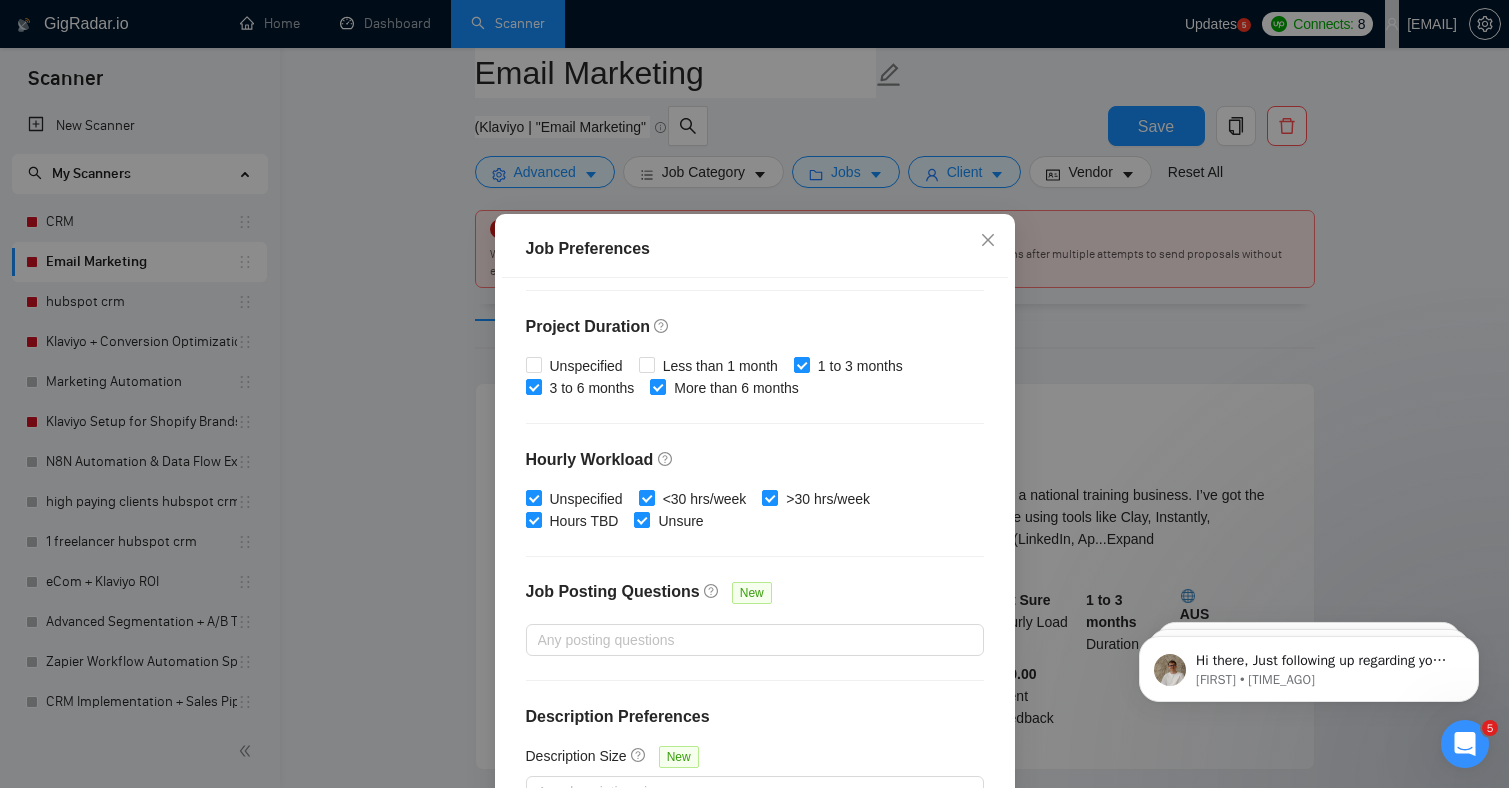 scroll, scrollTop: 0, scrollLeft: 0, axis: both 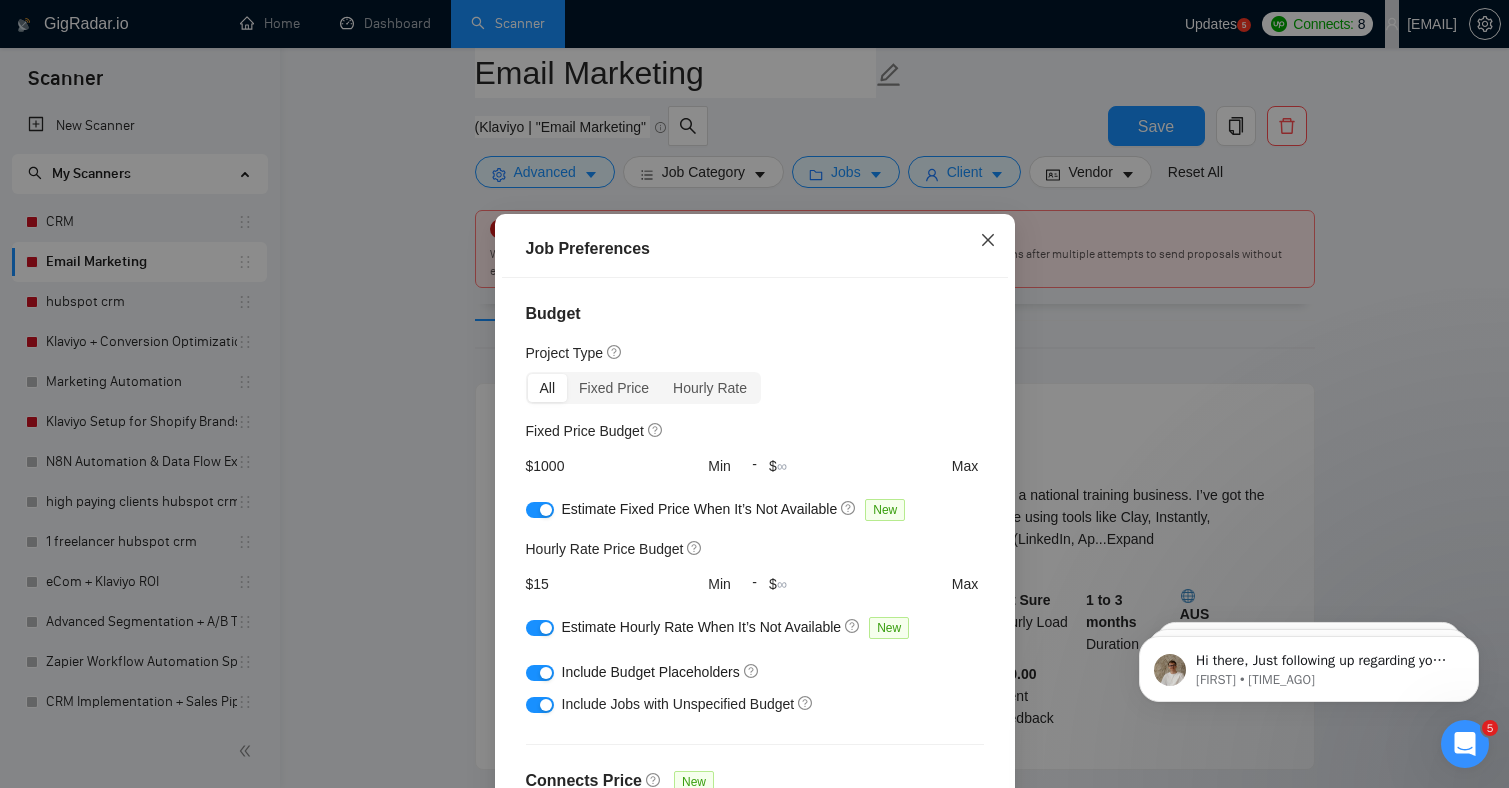 click at bounding box center (988, 241) 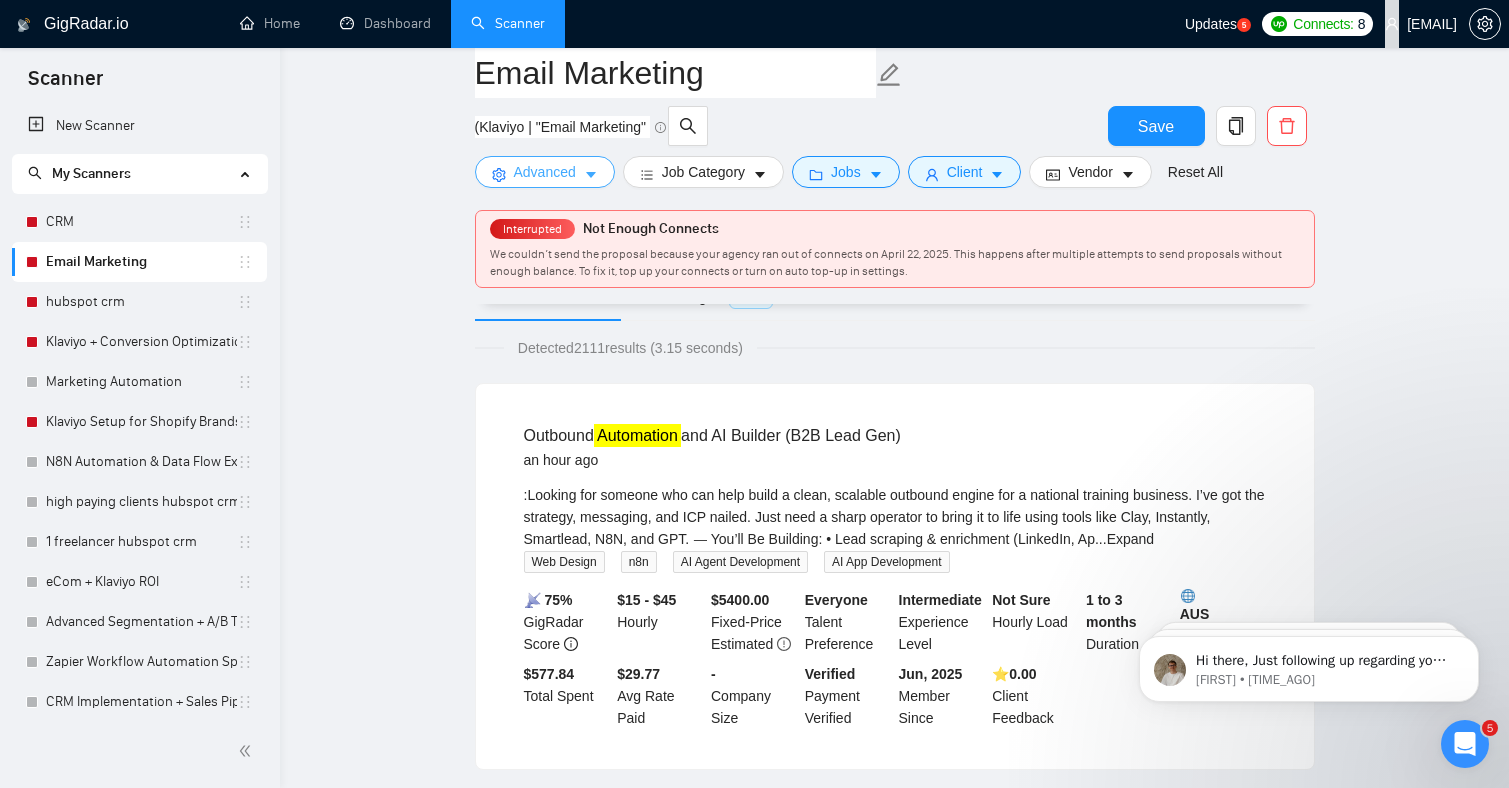 click on "Advanced" at bounding box center [545, 172] 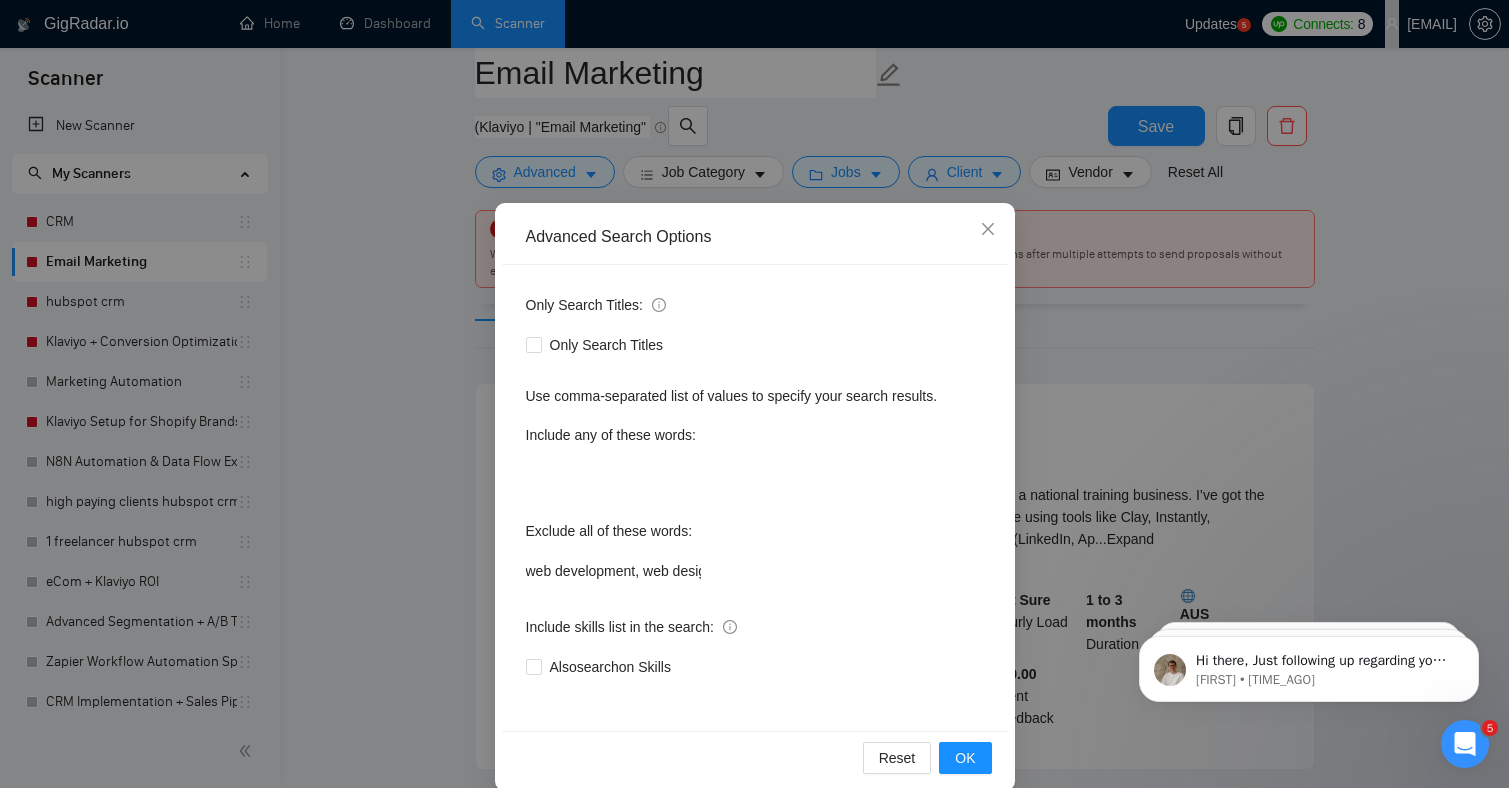 scroll, scrollTop: 44, scrollLeft: 0, axis: vertical 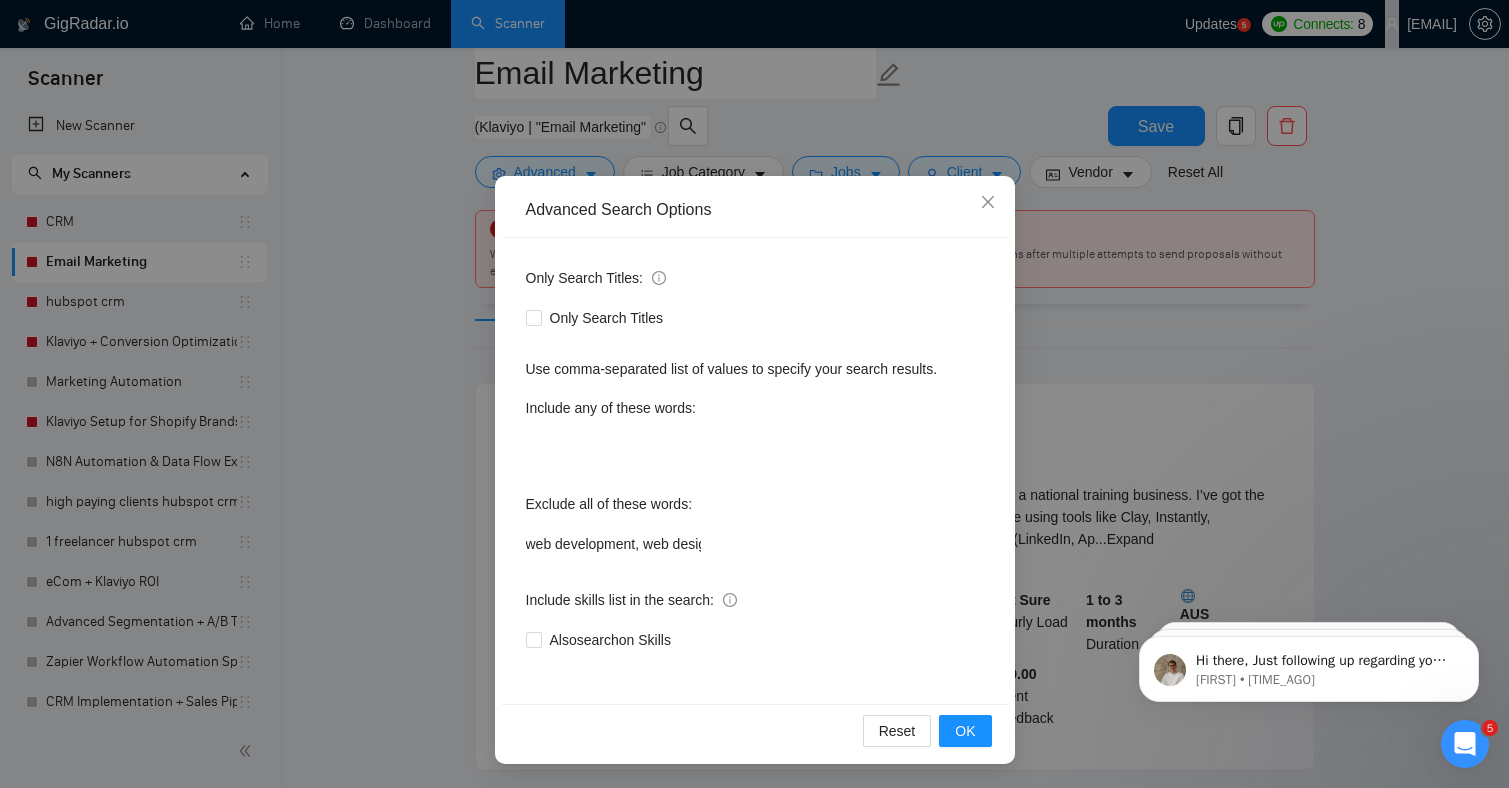 click on "web development, web designing, seo, sem, smm, ppc, cpc, meta, graphic, telemarketing, promotion, branding, tiktok, social media, logo, insta, twitter, youtube, ads, python, front end, backend, copywriter, content writer, bookkeeping, power point,kajabi, customer service, landing page, direct response, media buyer, aws, content marketing, tutor, HR manager, field sales, closer, editor, SDR, Executive assistant, virtual assistant, Commission-based, commission, lead generation, commission" at bounding box center [613, 544] 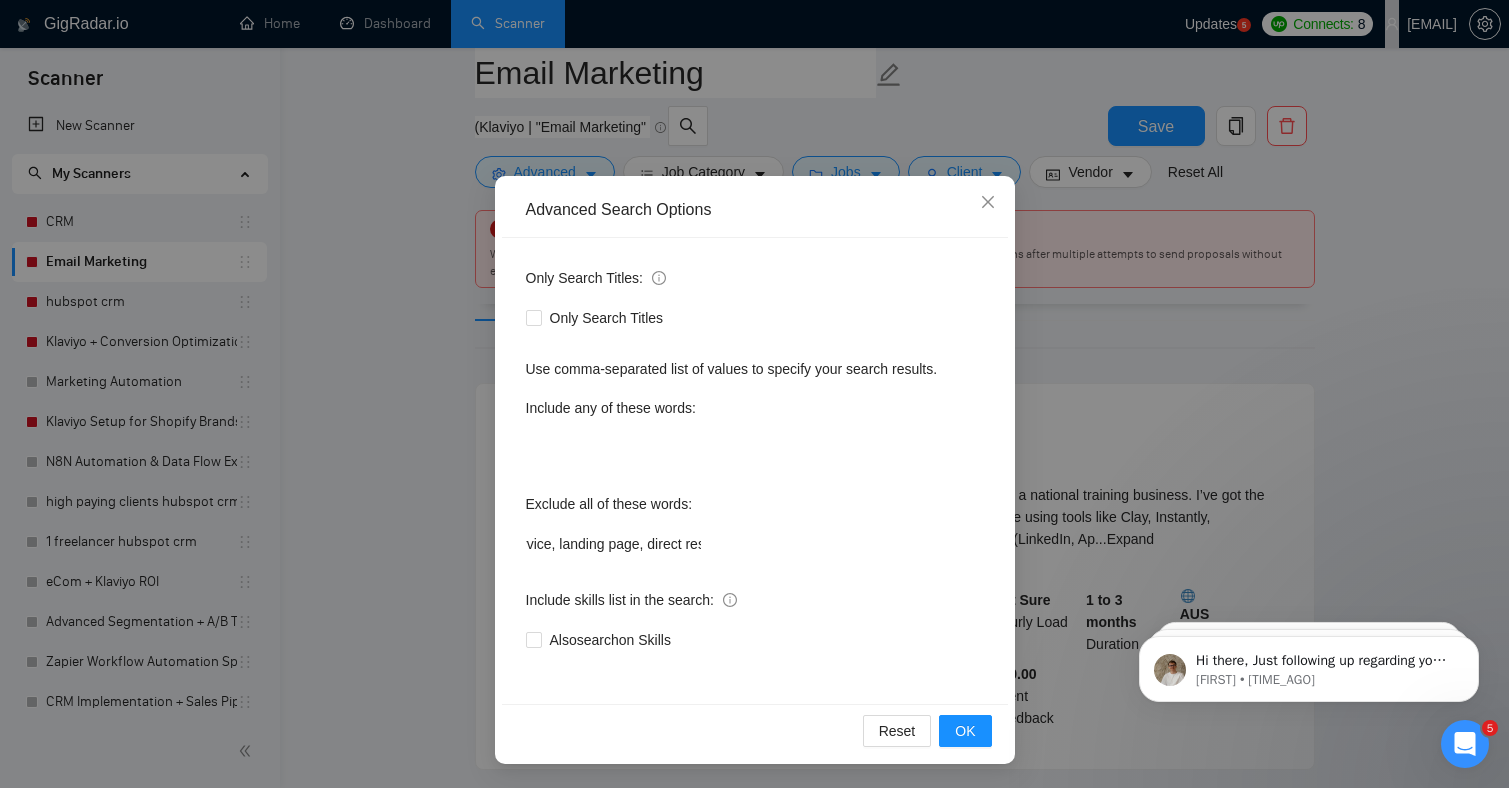 scroll, scrollTop: 0, scrollLeft: 1650, axis: horizontal 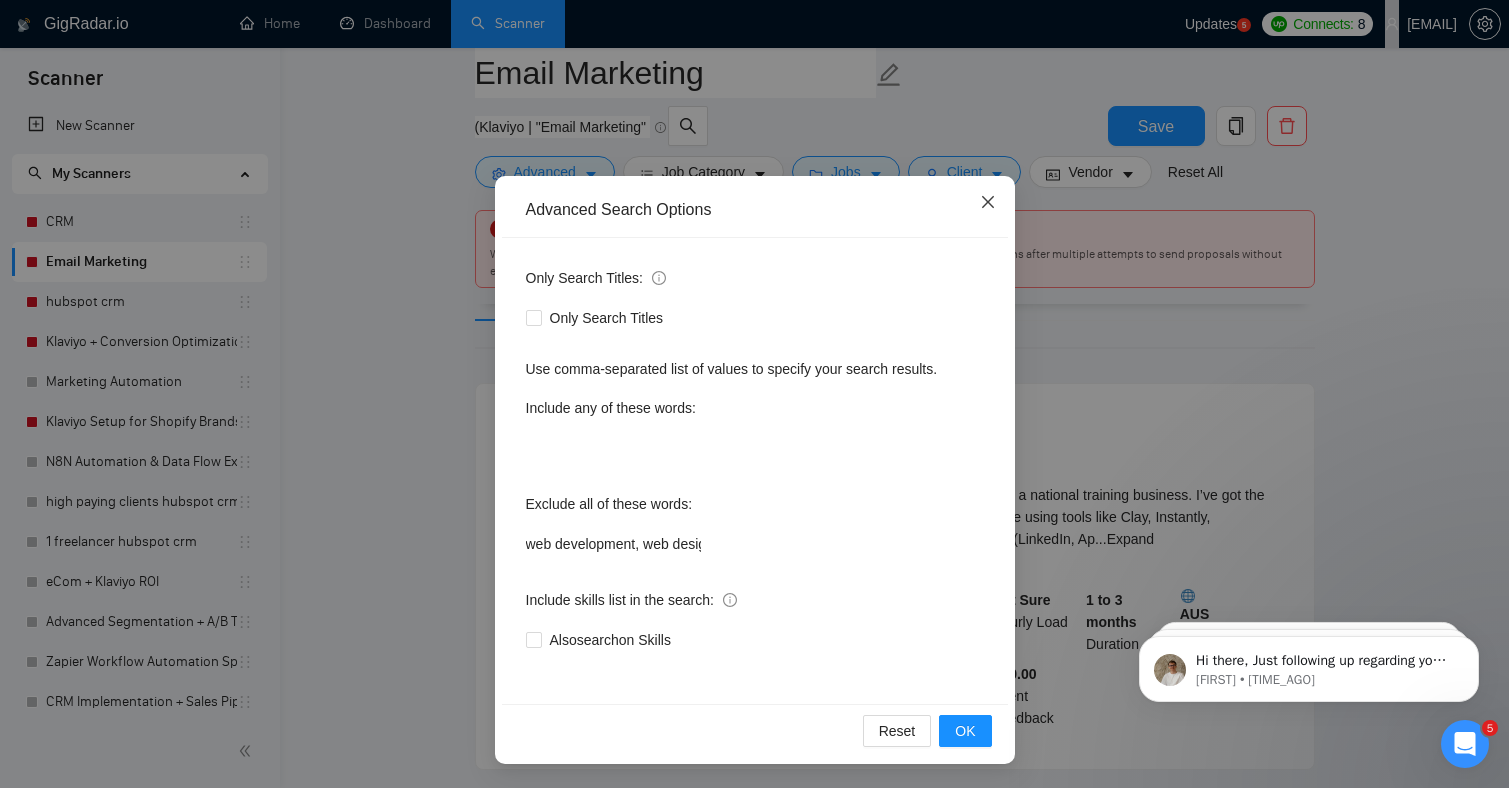 click at bounding box center (988, 203) 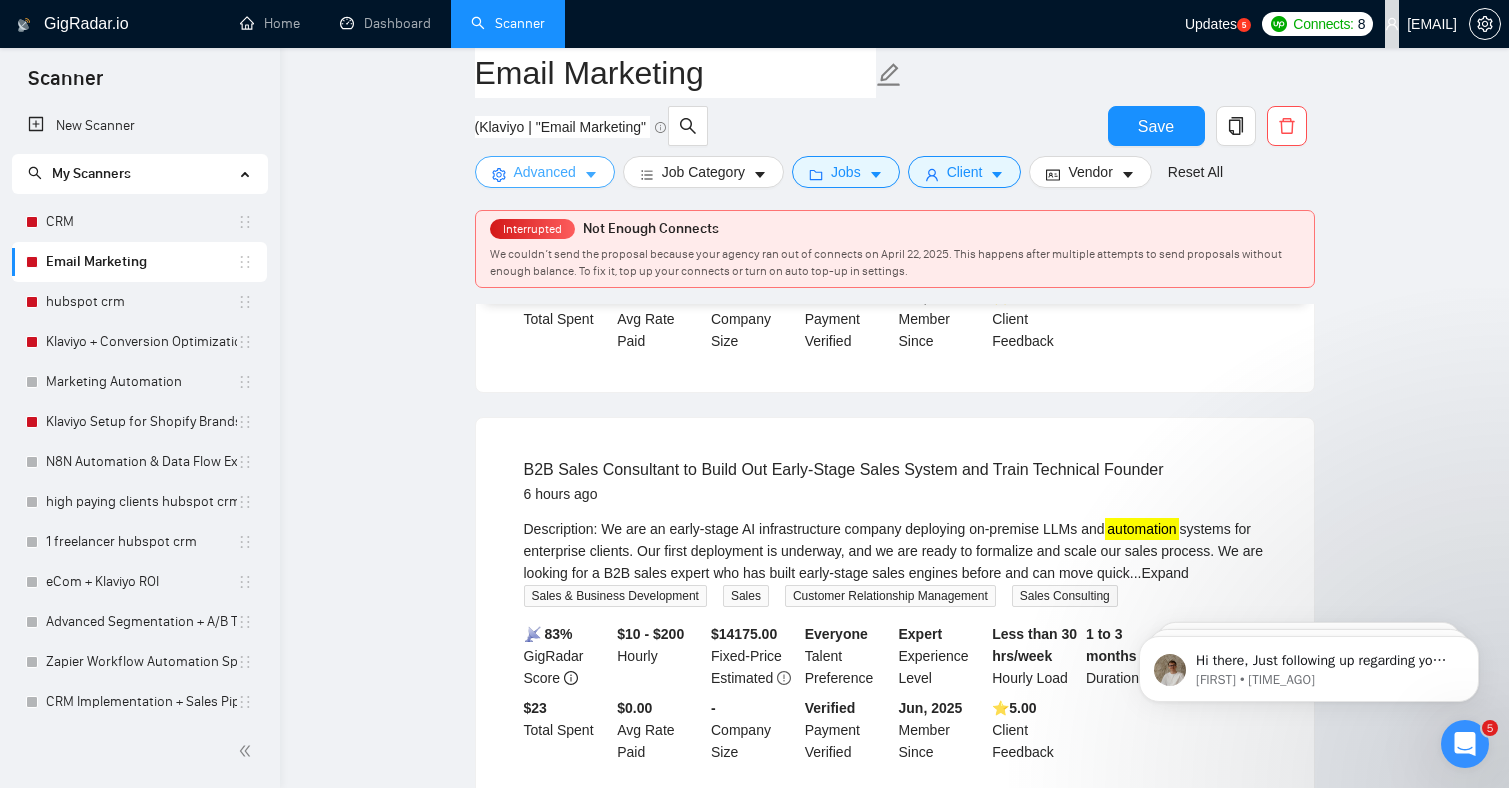 scroll, scrollTop: 0, scrollLeft: 0, axis: both 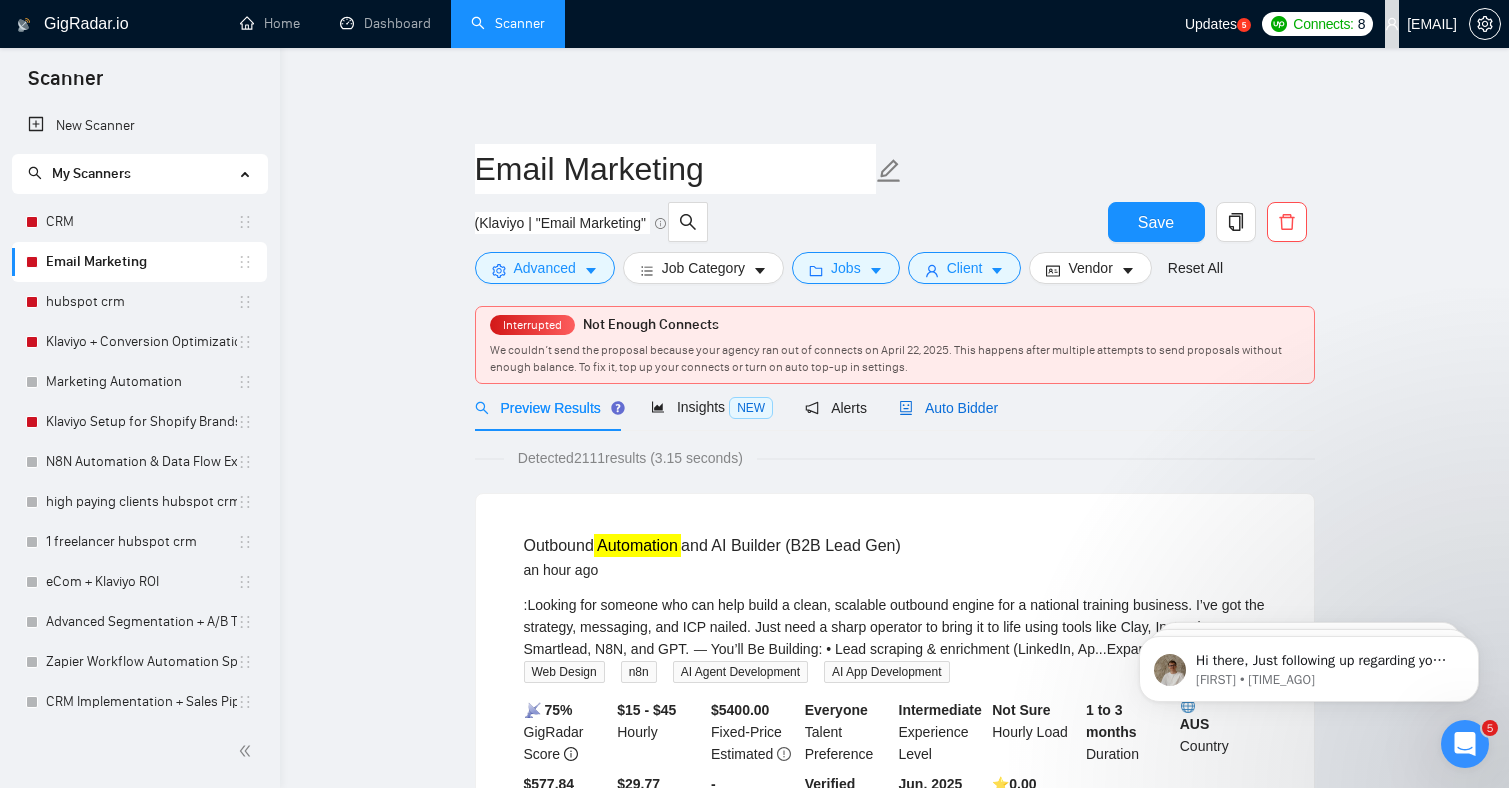 click on "Auto Bidder" at bounding box center (948, 408) 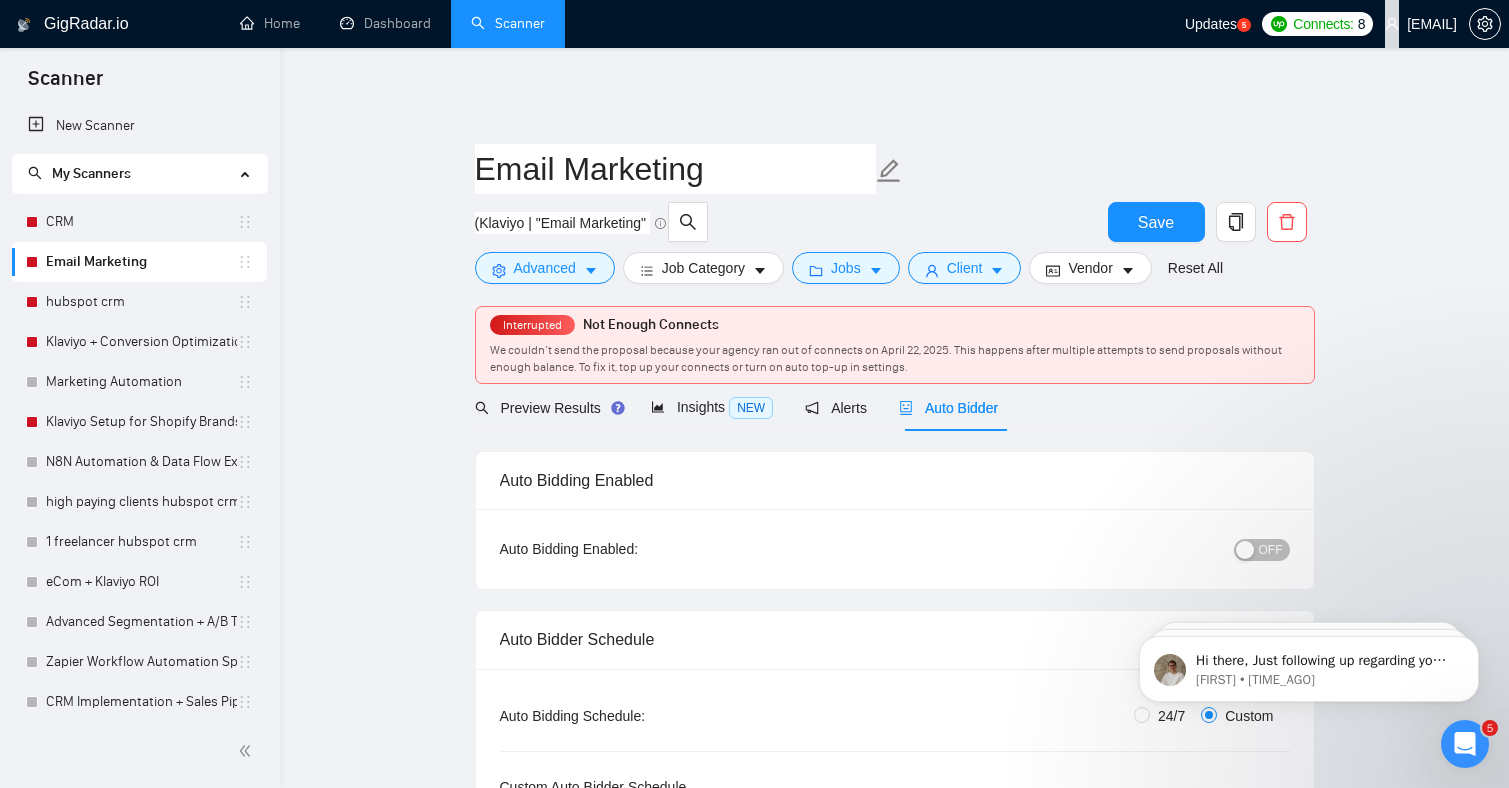 type 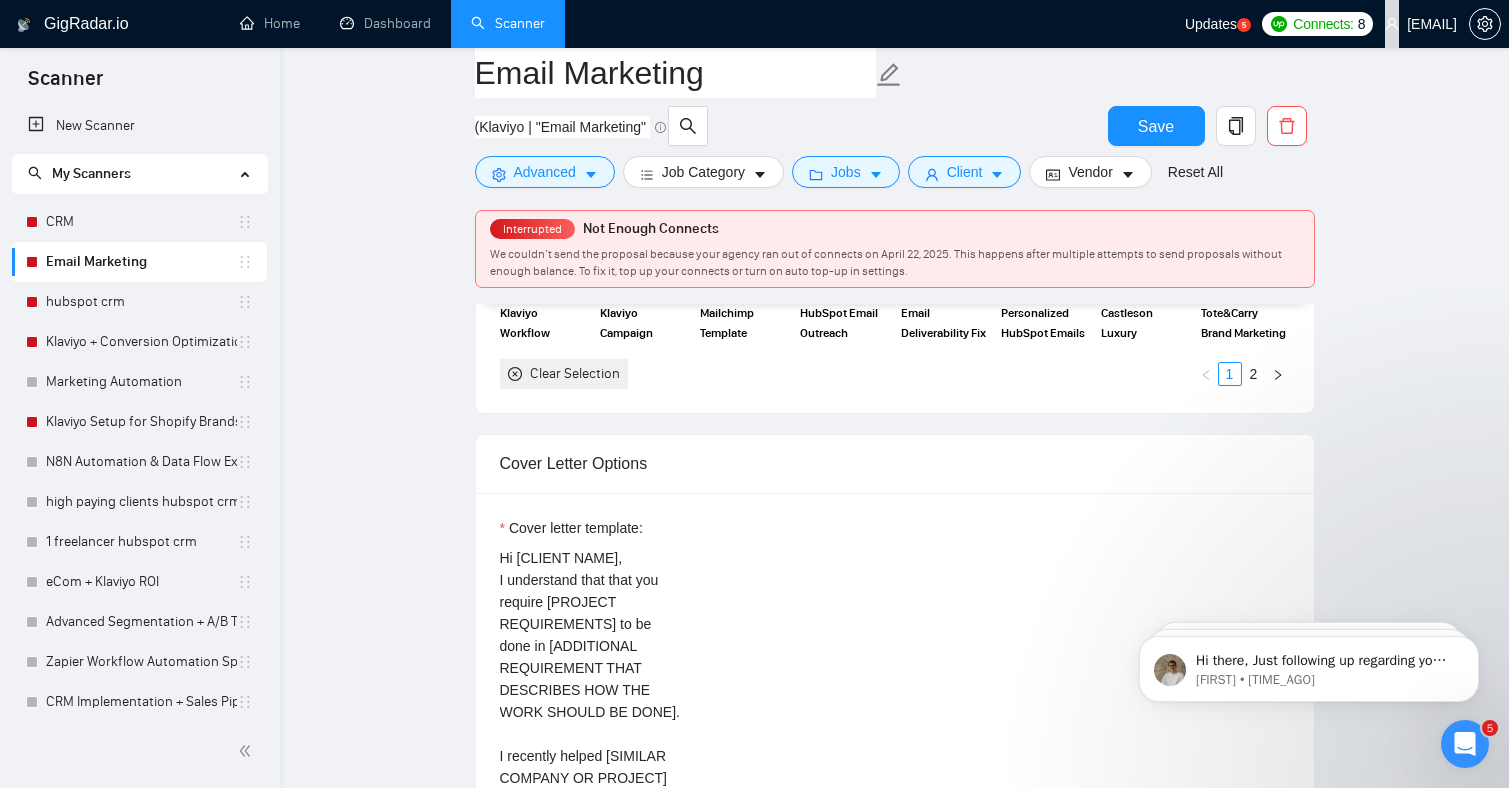 scroll, scrollTop: 2412, scrollLeft: 0, axis: vertical 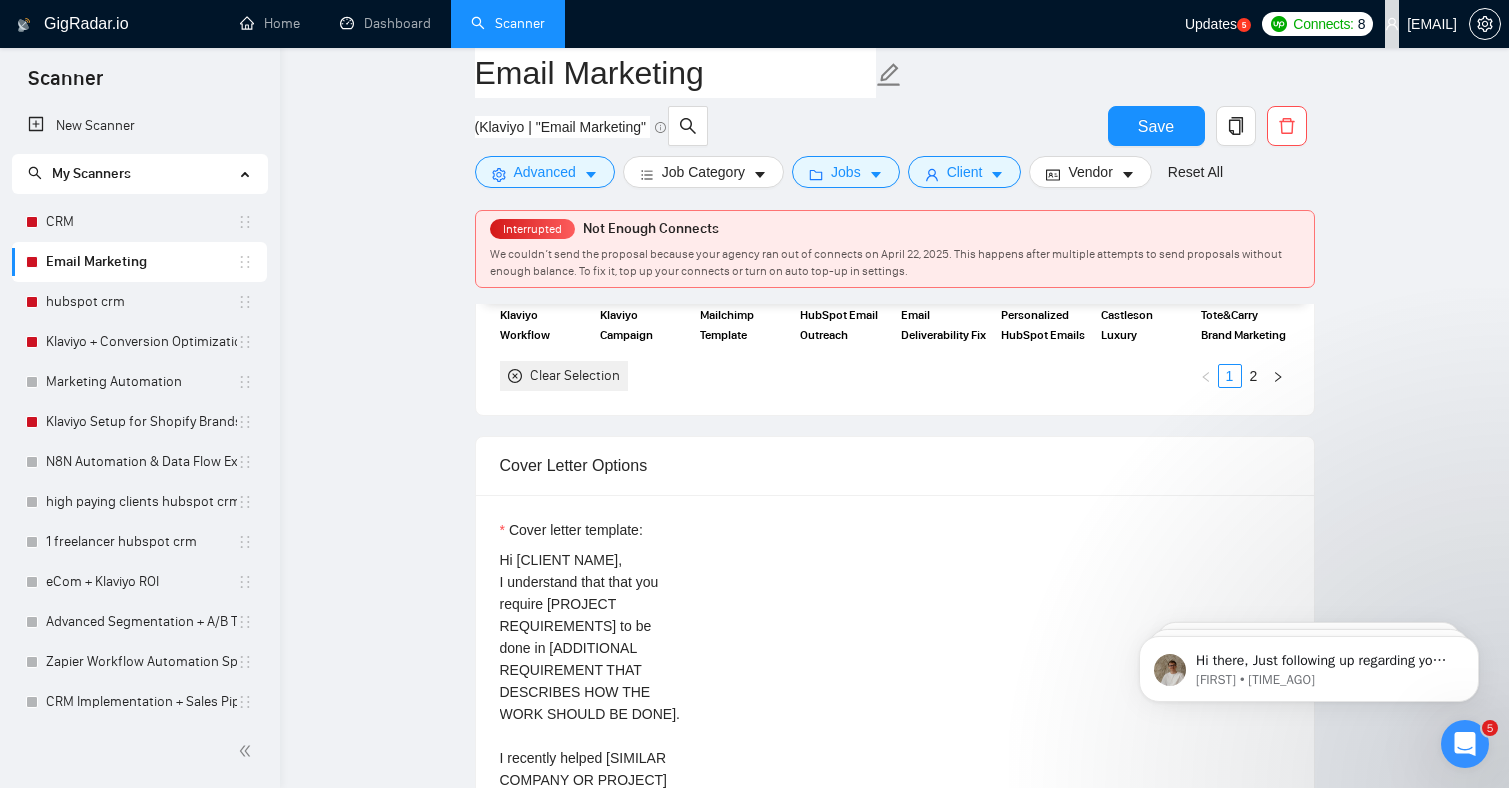 click on "Hi [CLIENT NAME],
I understand that that you require [PROJECT REQUIREMENTS] to be done in [ADDITIONAL REQUIREMENT THAT DESCRIBES HOW THE WORK SHOULD BE DONE].
I recently helped [SIMILAR COMPANY OR PROJECT] struggling with [RELATED PAIN]. By [YOUR KEY ACTIONS], I increased their [METRIC] by [X%] in [TIMEFRAME], unlocking [BENEFIT] for their team.
For your unique project, I propose the following steps:
[STEP 1]
[STEP 2]
[STEP 3]
We can start working together as early as tomorrow. In the next [DURATION], I will deliver [PROJECT DELIVERABLE] that meets your [PROJECT OBJECTIVES].
Please send me a quick message to discuss further if we’re a good fit for working together.
Thank you,
[LAST]
P.S [Suggest P.S something About Work]" at bounding box center (590, 769) 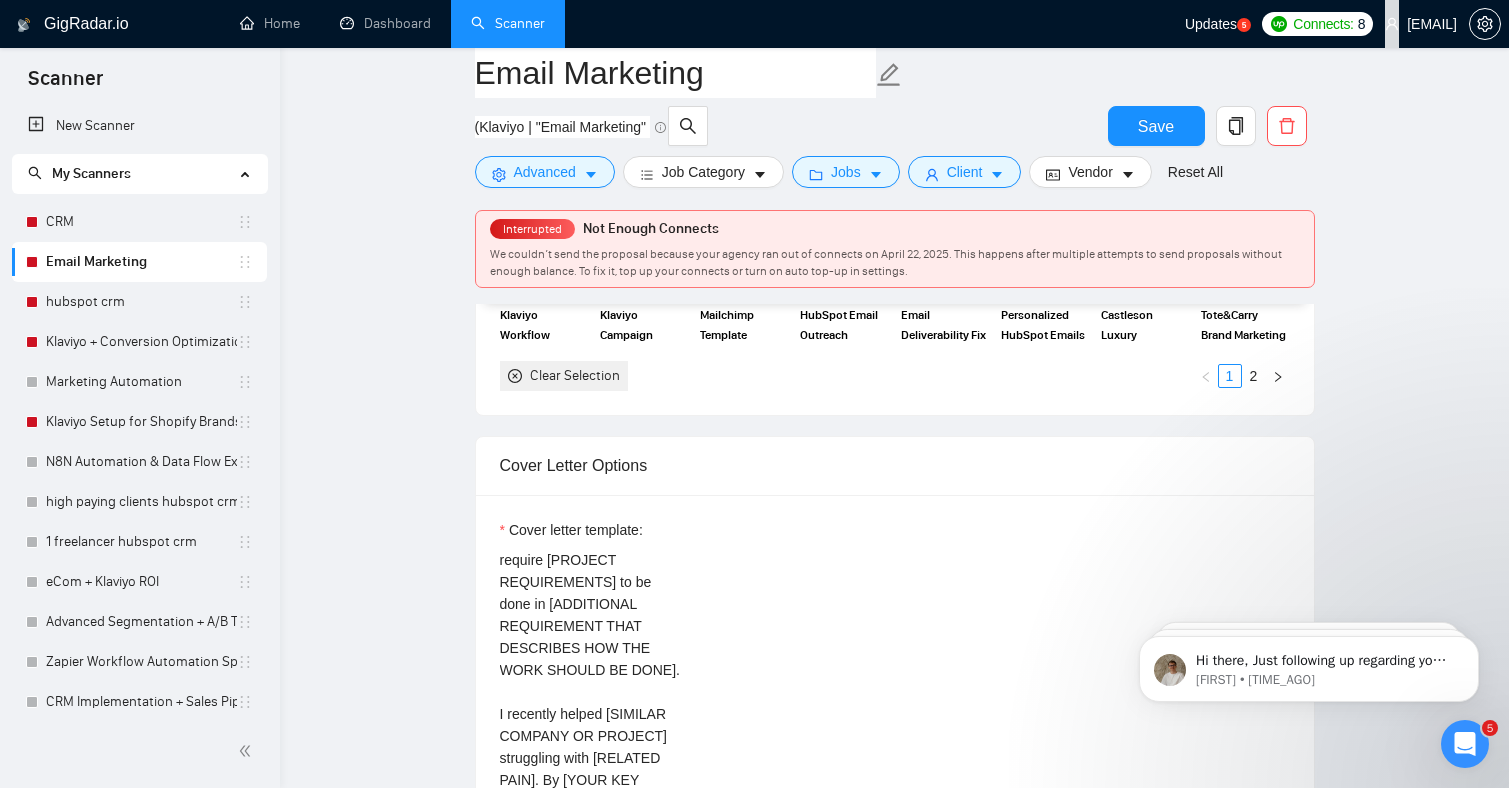 scroll, scrollTop: 63, scrollLeft: 0, axis: vertical 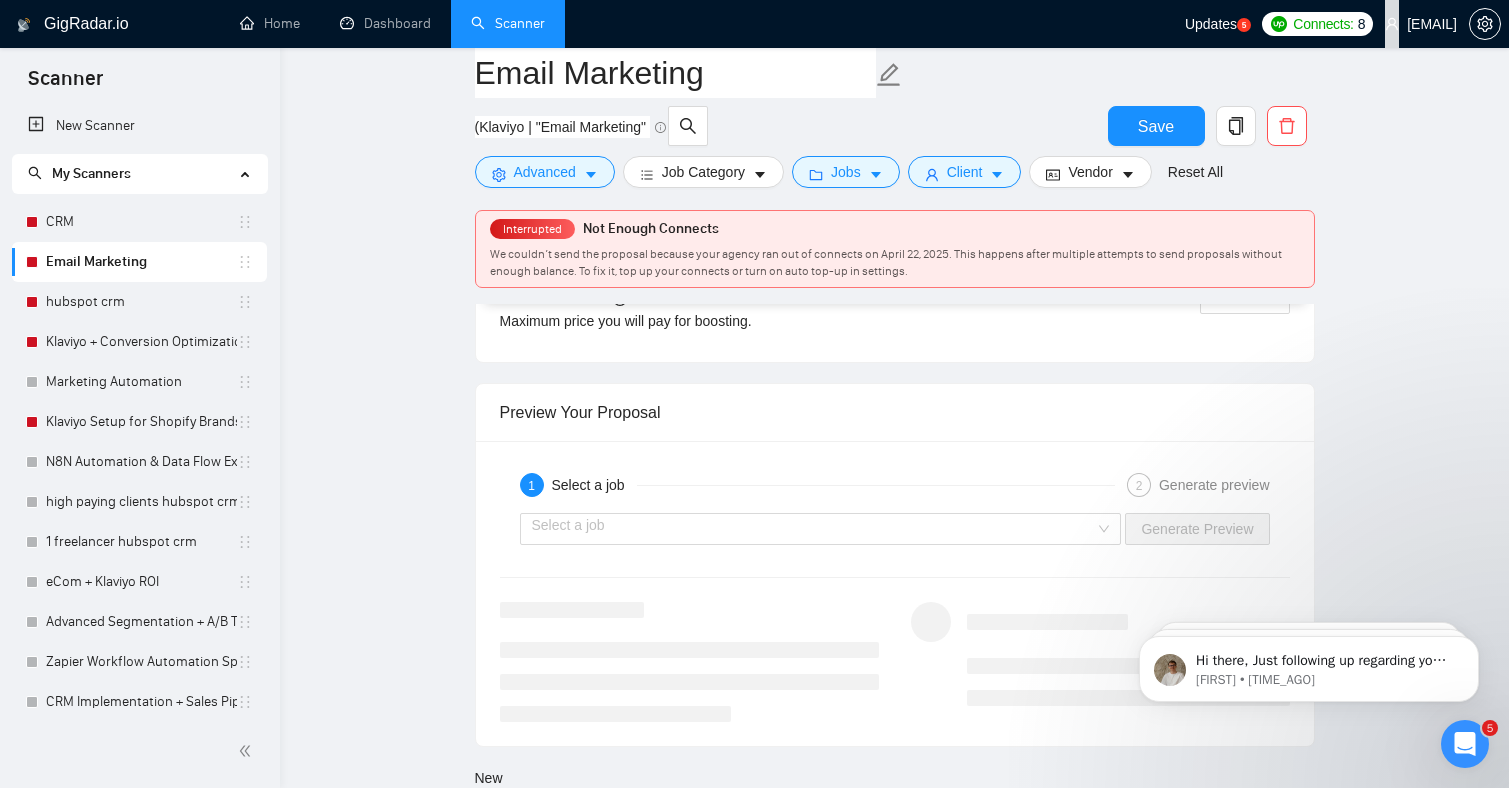 click on "Select a job Generate Preview" at bounding box center [895, 529] 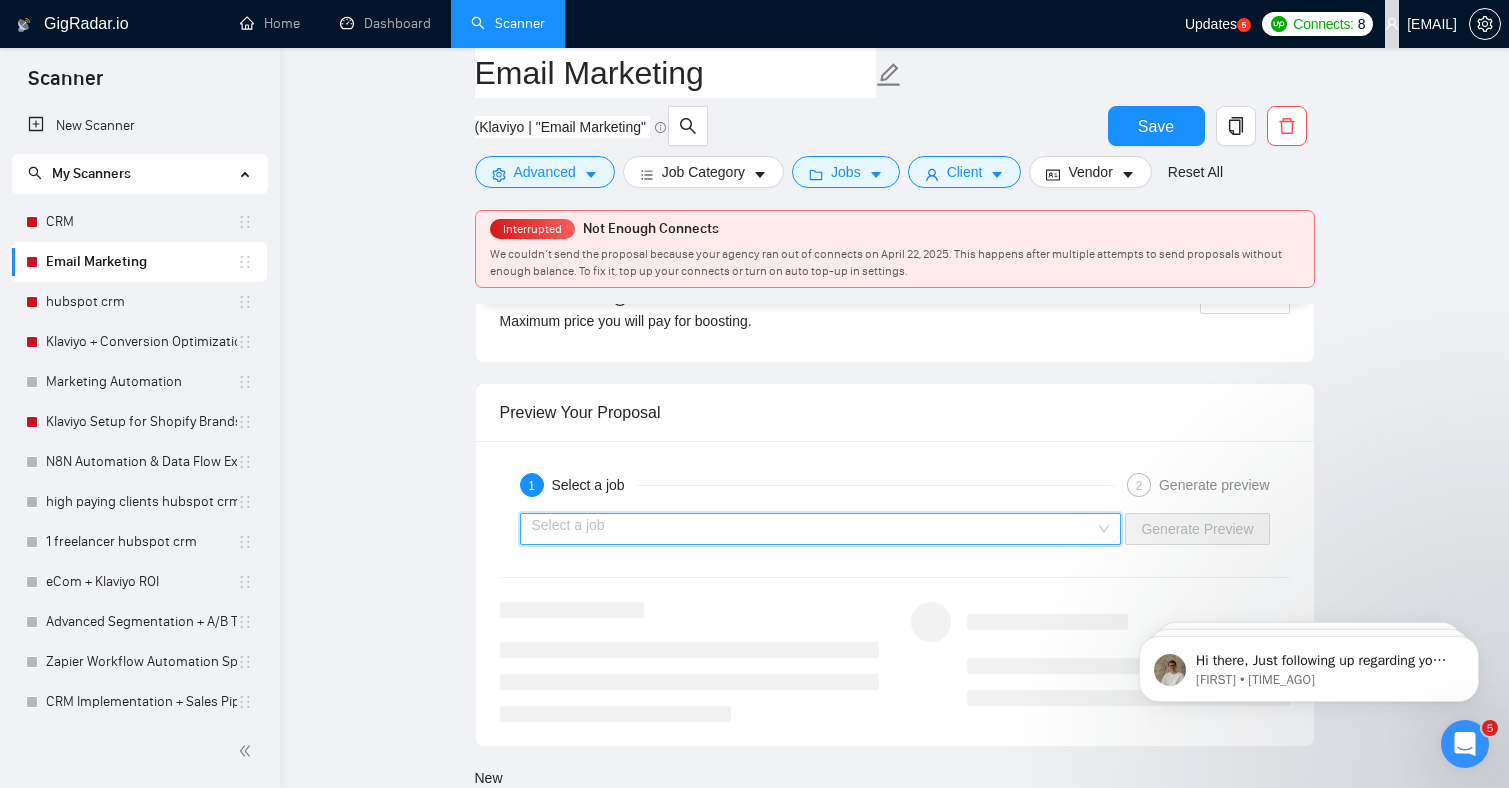click at bounding box center [814, 529] 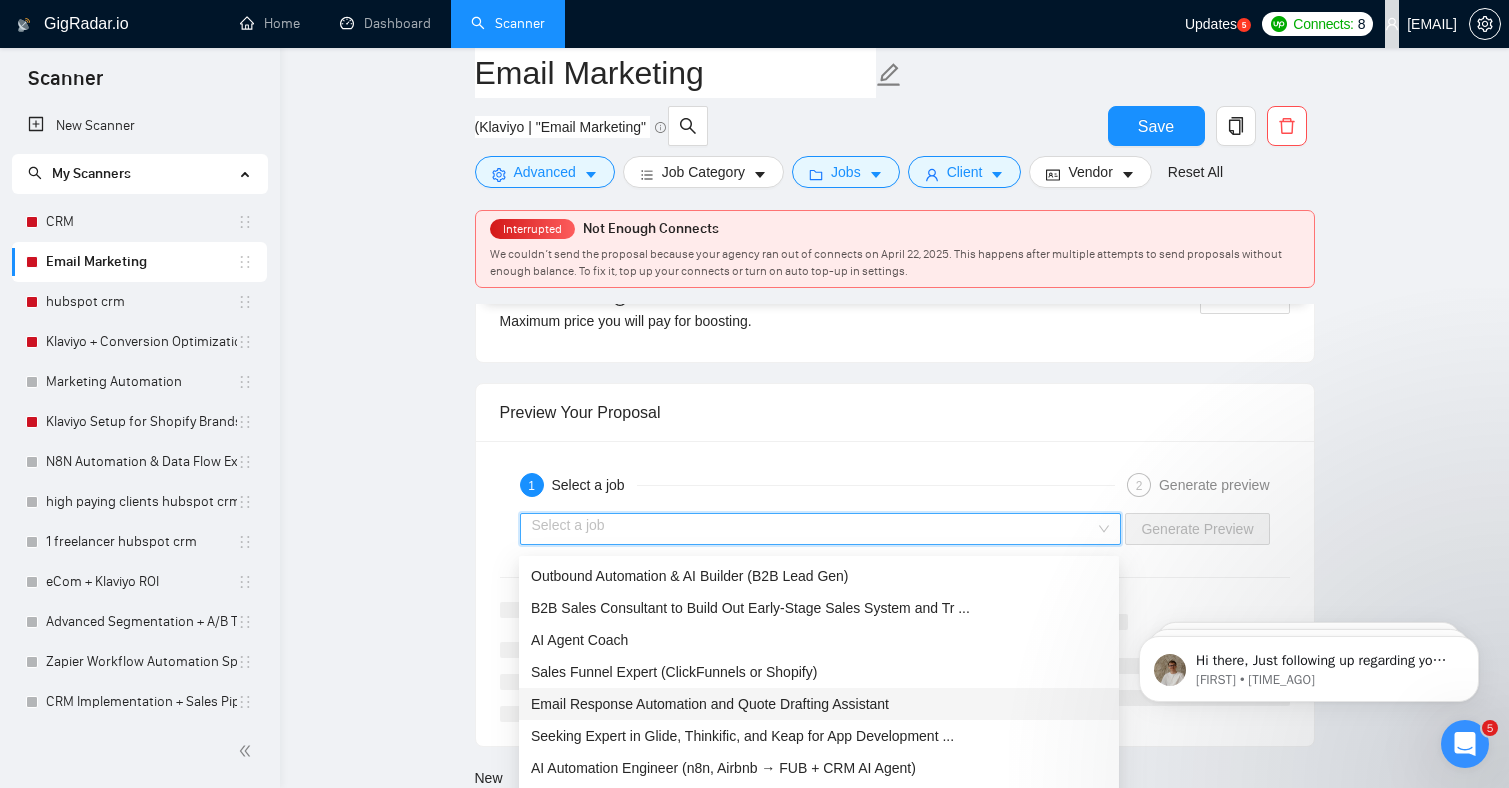 scroll, scrollTop: 64, scrollLeft: 0, axis: vertical 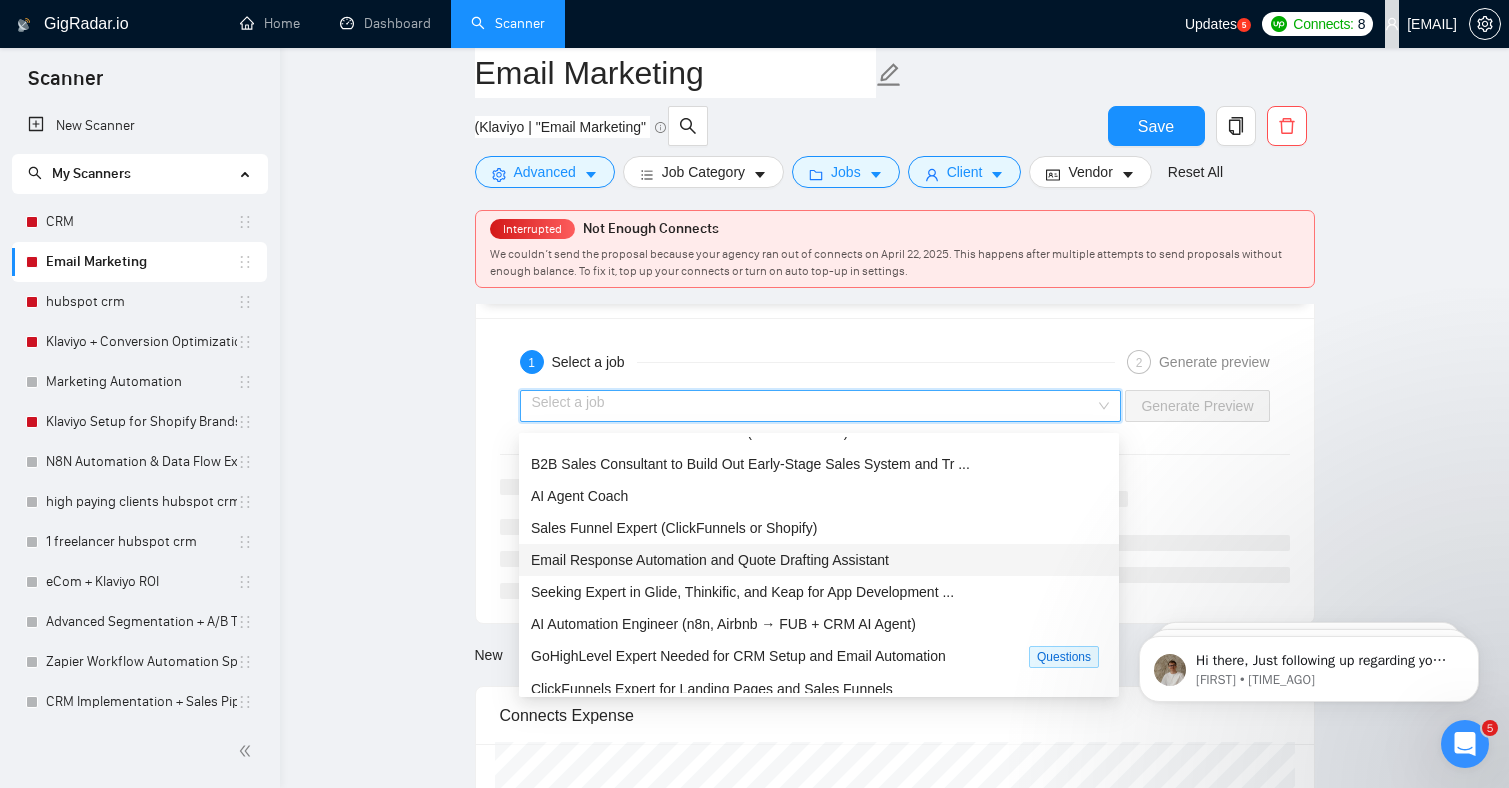 click on "Email Response Automation and Quote Drafting Assistant" at bounding box center (710, 560) 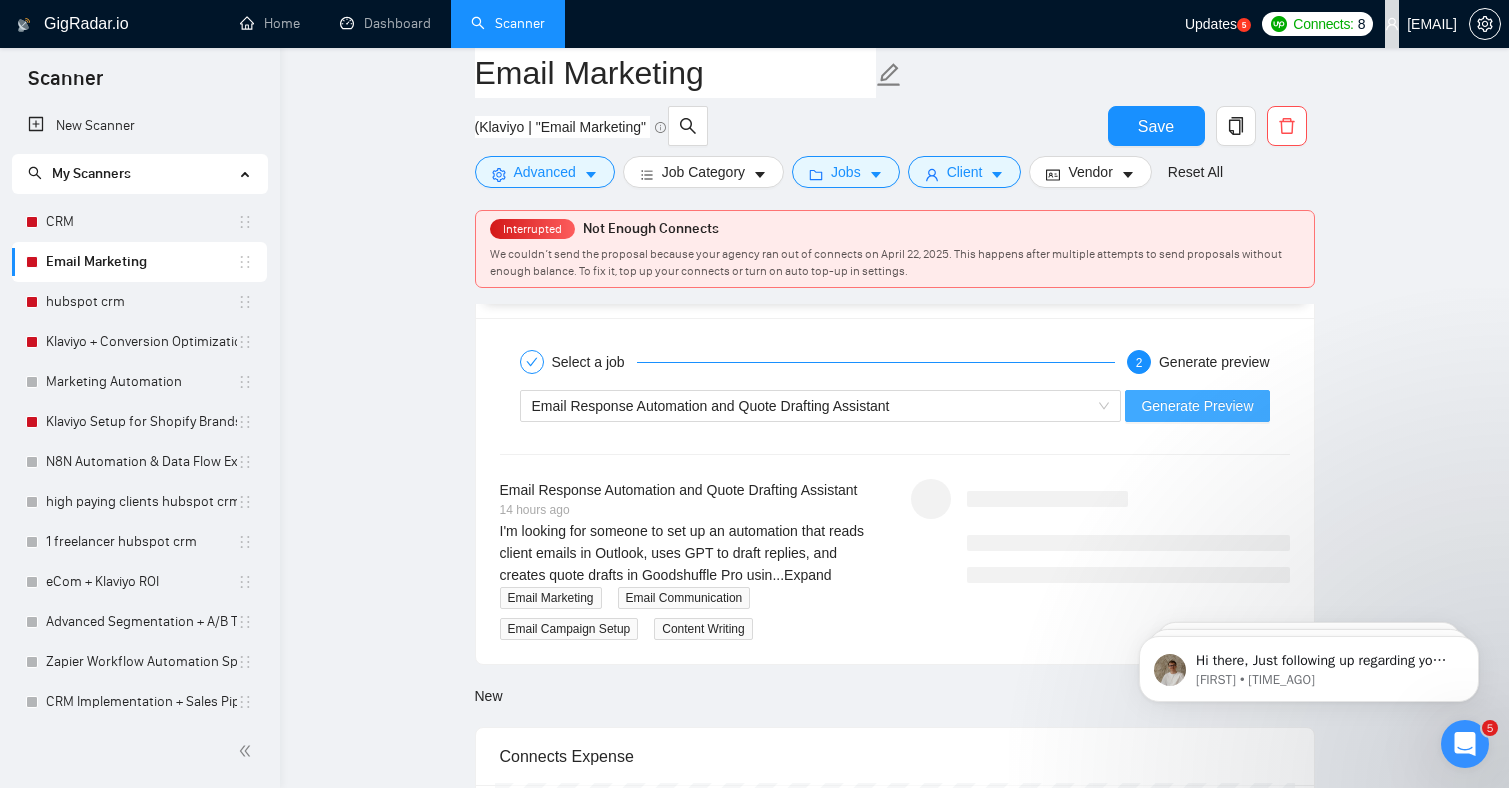 click on "Generate Preview" at bounding box center [1197, 406] 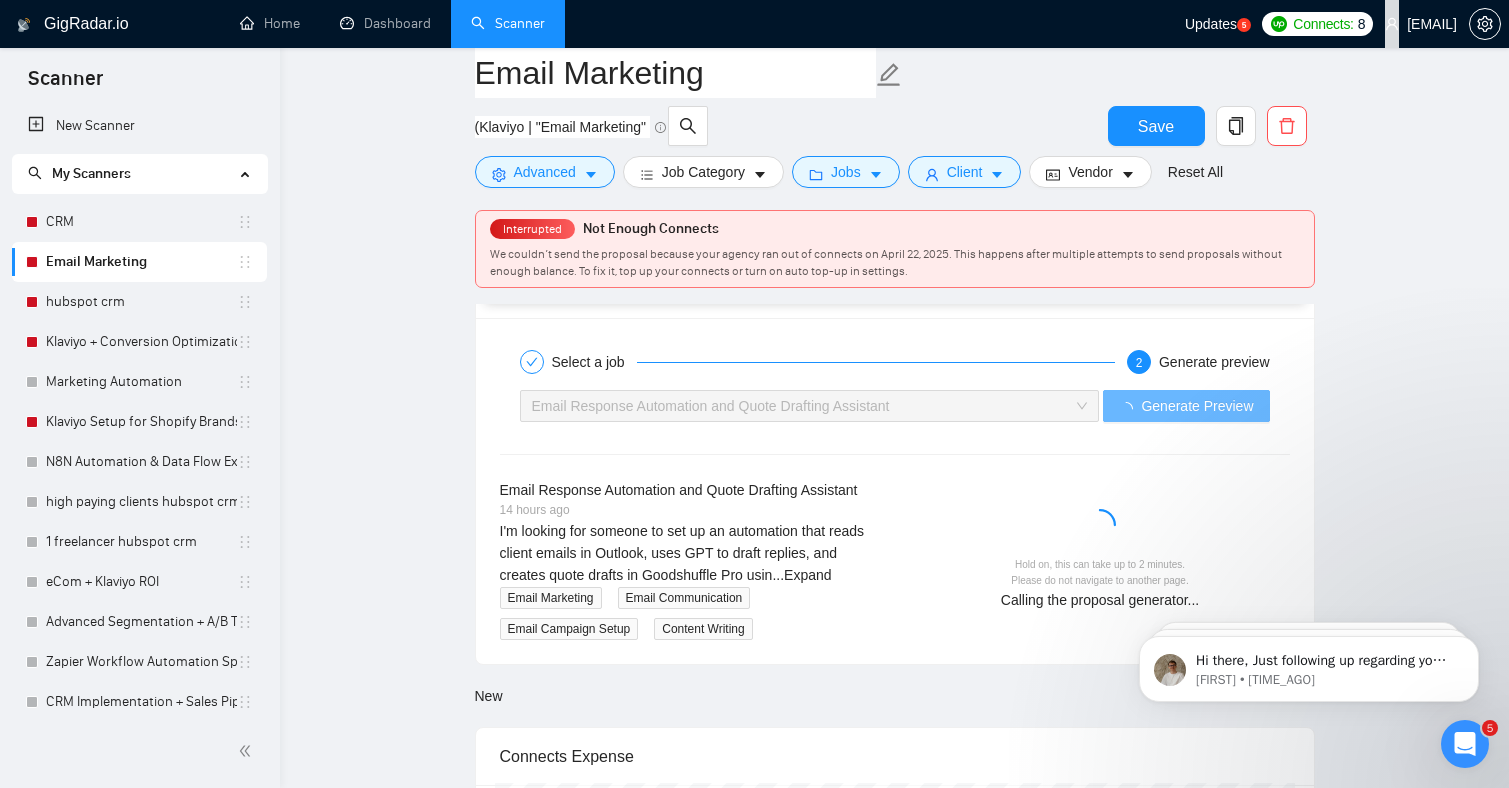 click at bounding box center (1100, 529) 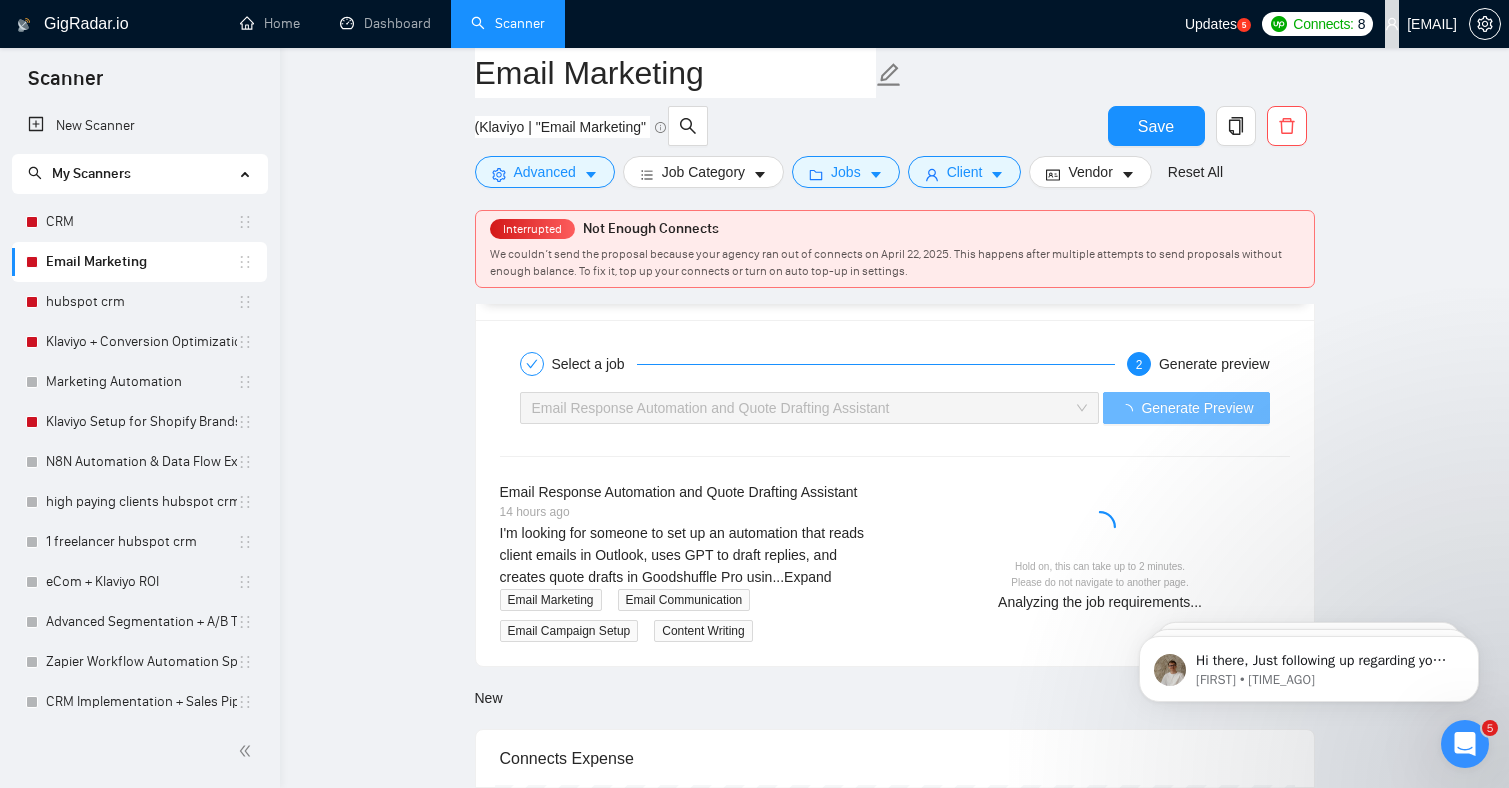 scroll, scrollTop: 4246, scrollLeft: 0, axis: vertical 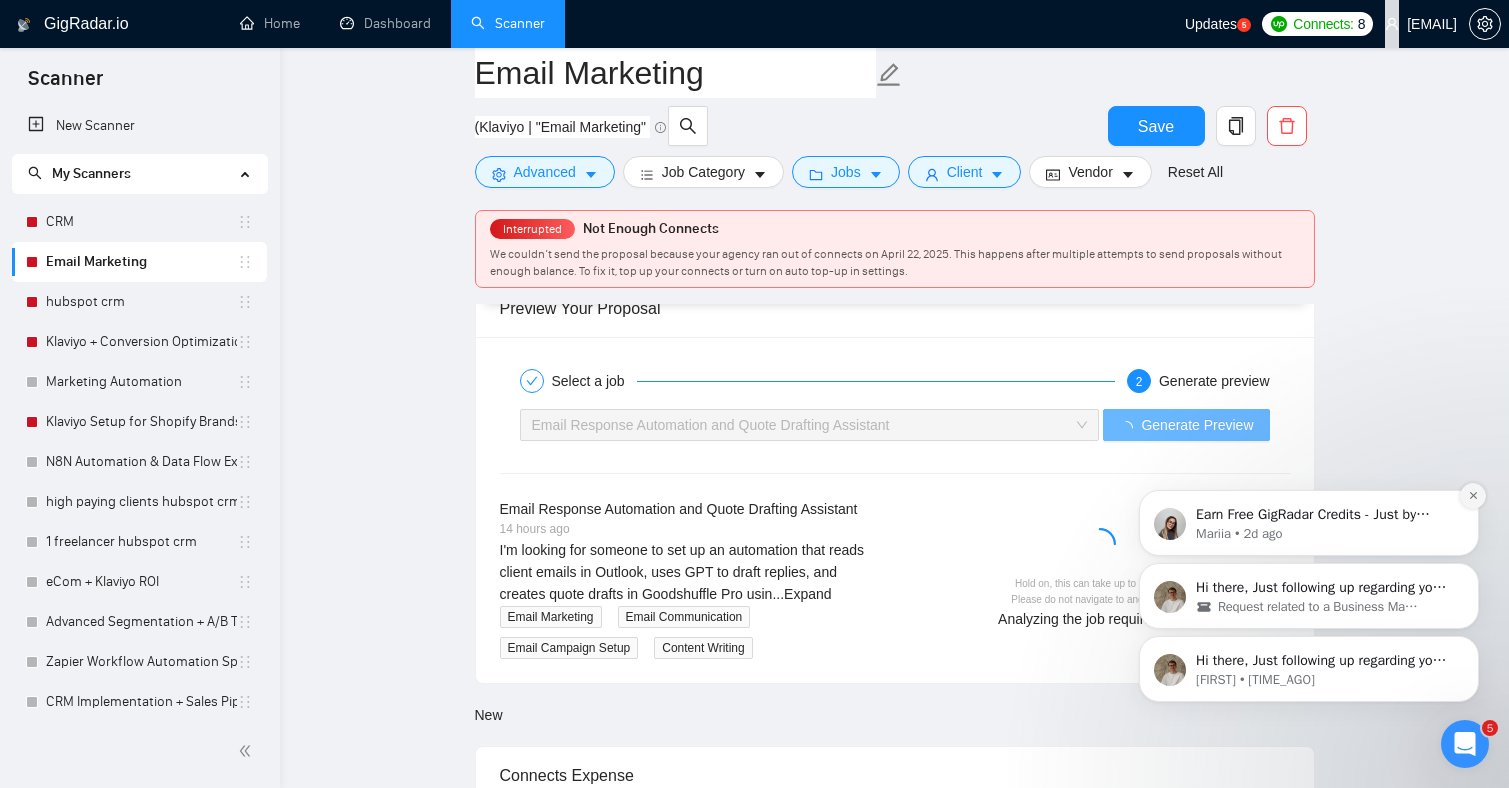 click 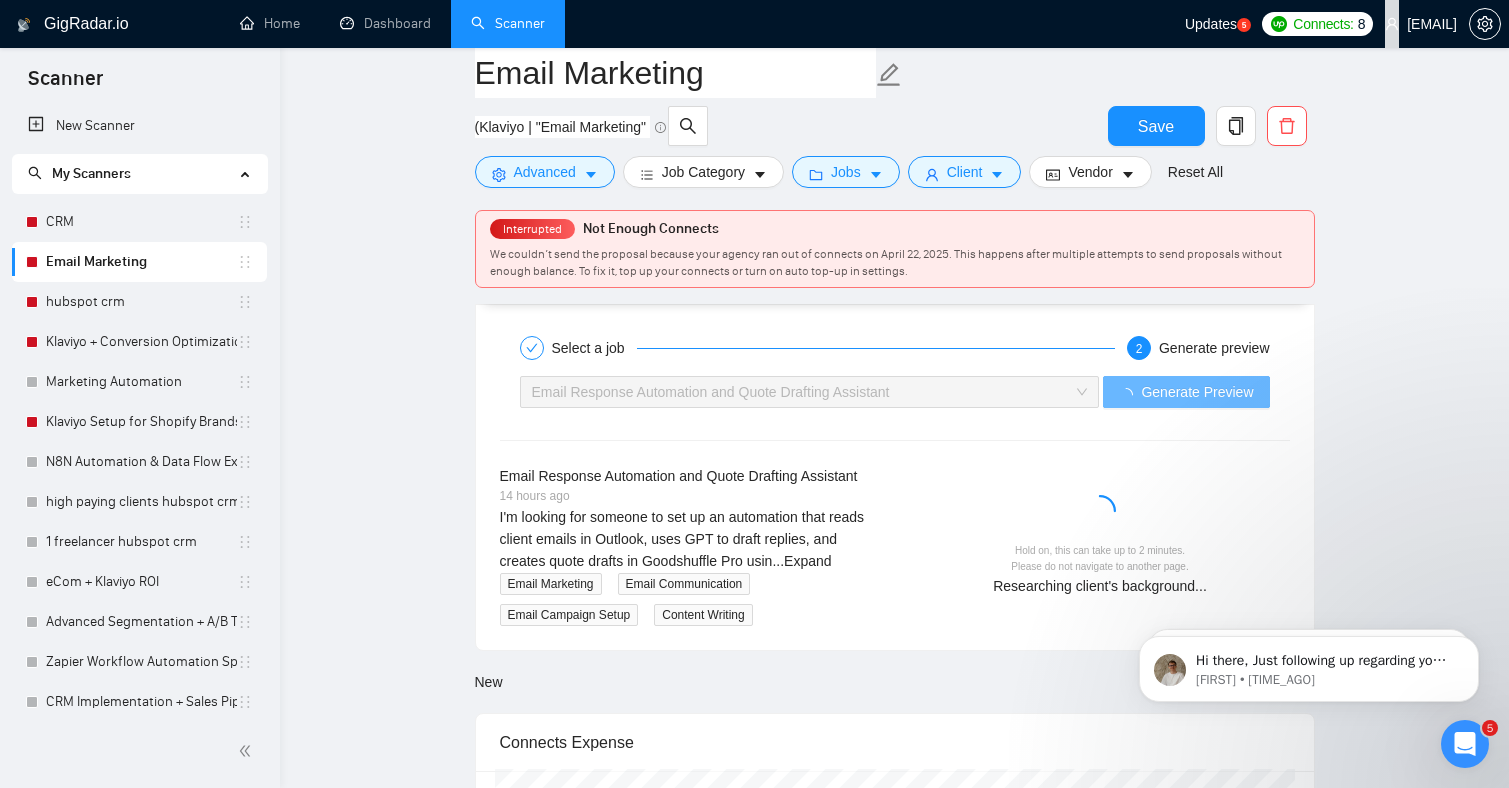 scroll, scrollTop: 4276, scrollLeft: 0, axis: vertical 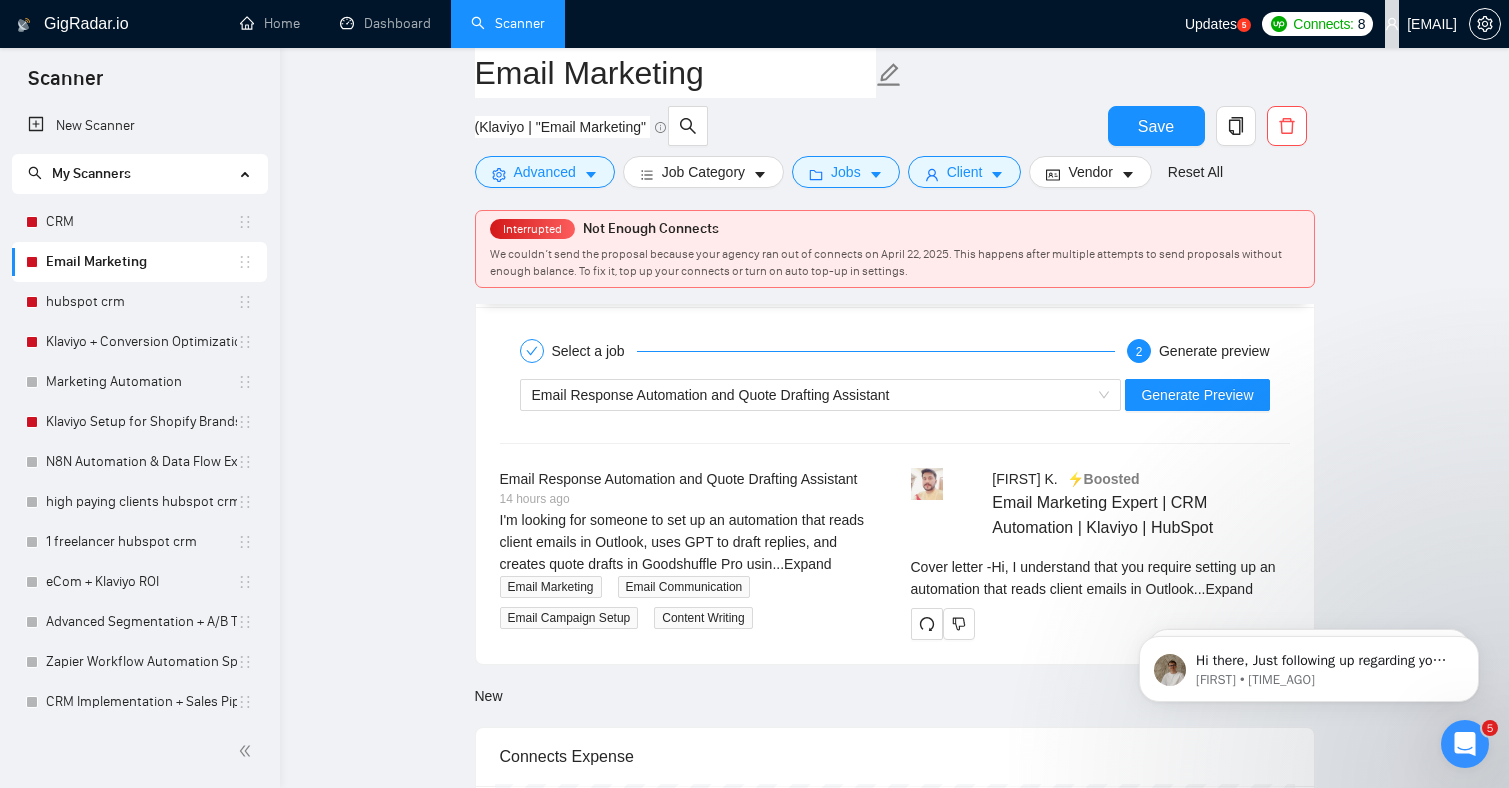 click on "Hi there, Just following up regarding your recent request. Is there anything else we can assist you with or any updates needed on your side? Feel free to let us know - we’re happy to help with anything you need! Nazar • 21h ago Hi there, Just following up regarding your recent request. Is there anything else we can assist you with or any updates needed on your side? Feel free to let us know - we’re happy to help with anything you need! Request related to a Business Manager" at bounding box center [1309, 664] 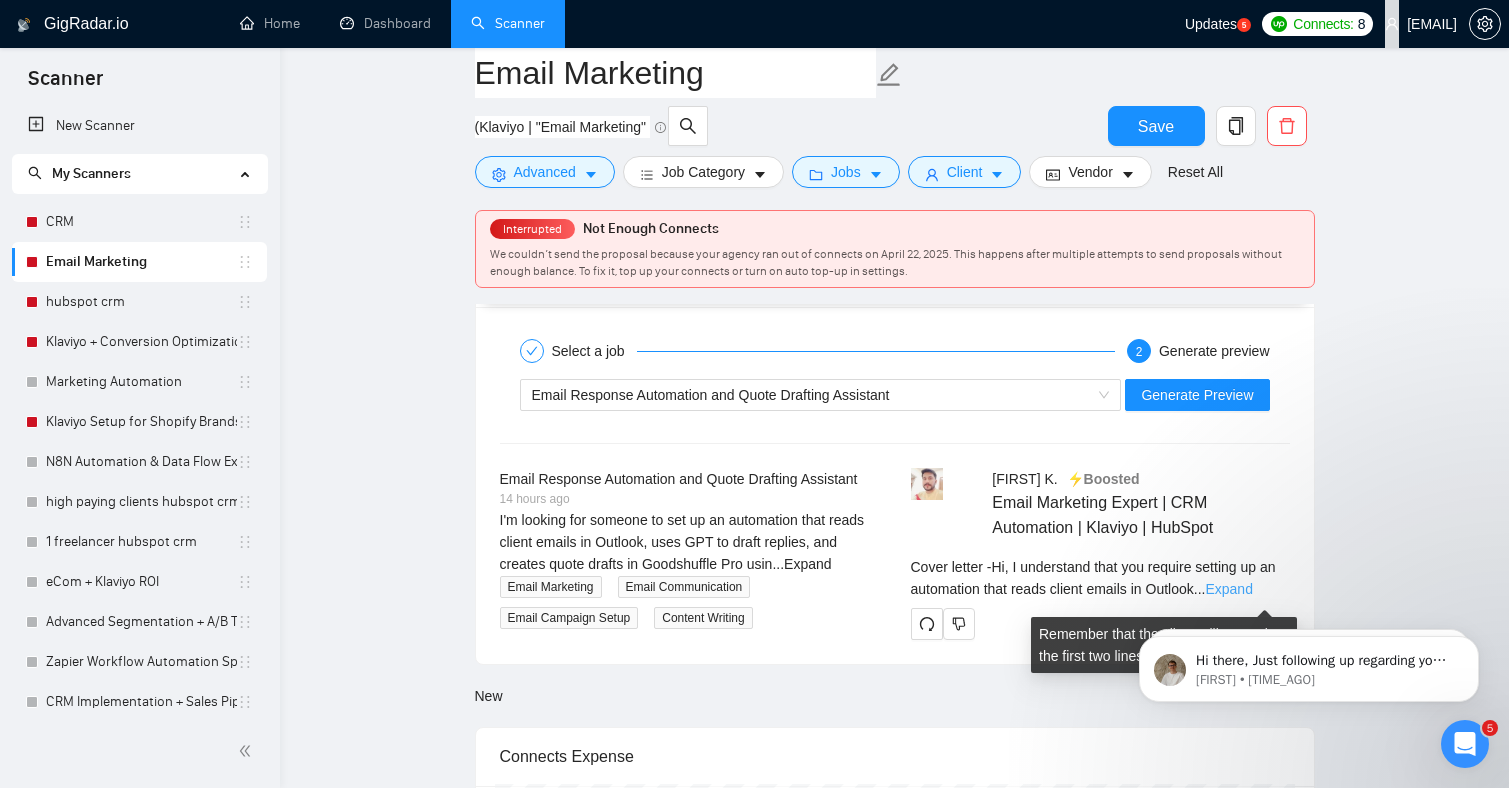 click on "Expand" at bounding box center [1228, 589] 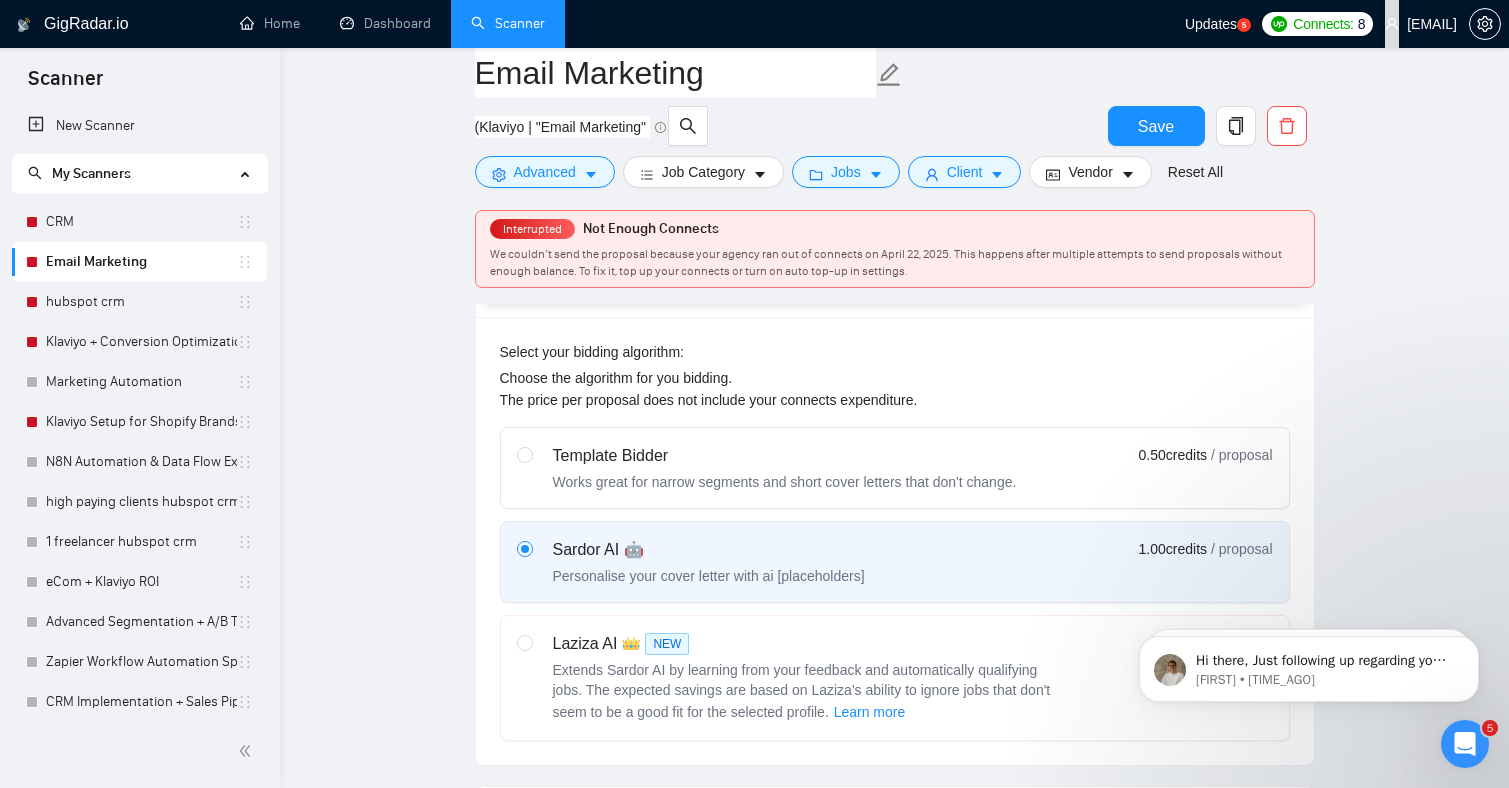 scroll, scrollTop: 1081, scrollLeft: 0, axis: vertical 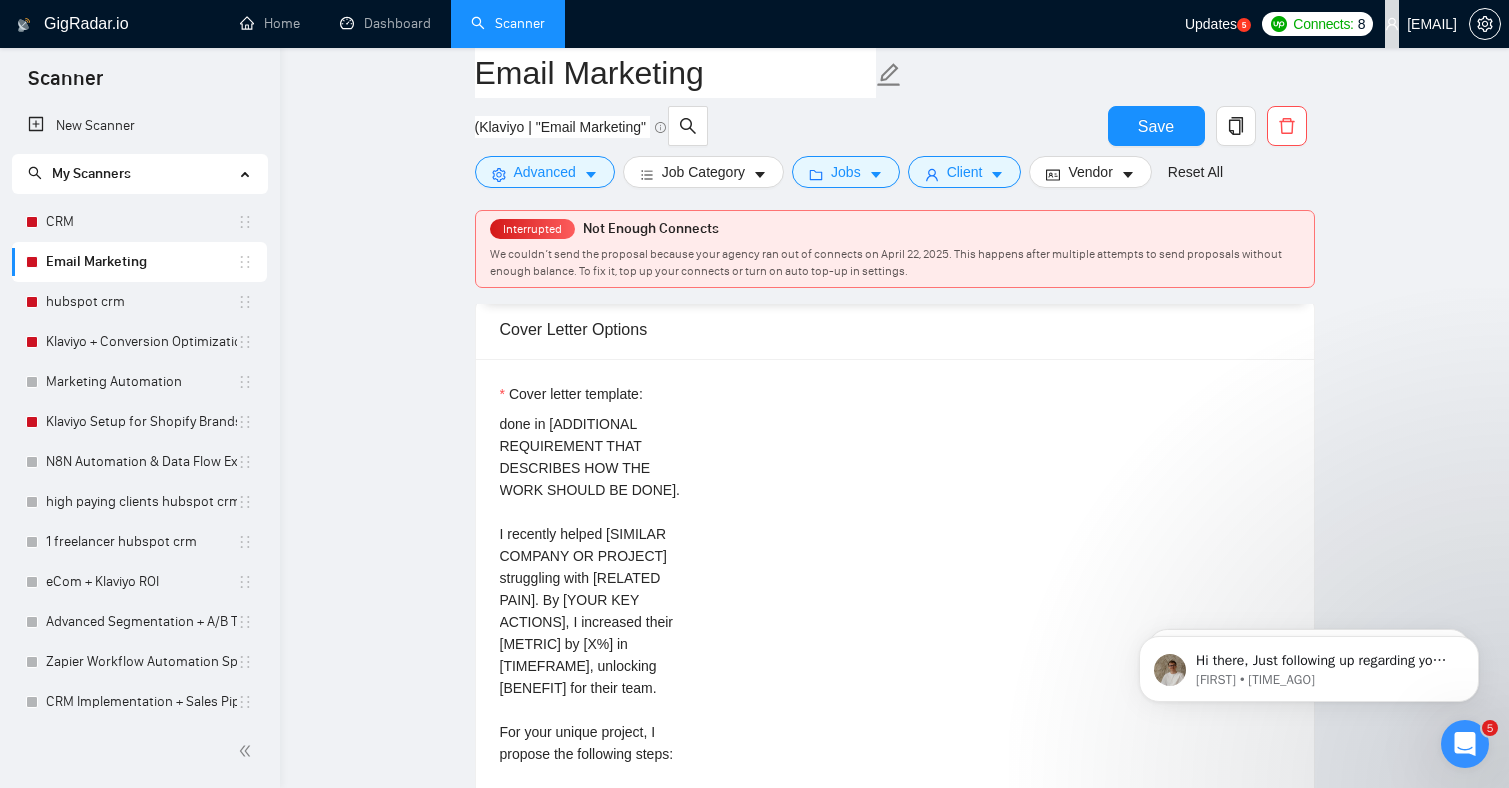 click on "Hi [CLIENT NAME],
I understand that that you require [PROJECT REQUIREMENTS] to be done in [ADDITIONAL REQUIREMENT THAT DESCRIBES HOW THE WORK SHOULD BE DONE].
I recently helped [SIMILAR COMPANY OR PROJECT] struggling with [RELATED PAIN]. By [YOUR KEY ACTIONS], I increased their [METRIC] by [X%] in [TIMEFRAME], unlocking [BENEFIT] for their team.
For your unique project, I propose the following steps:
[STEP 1]
[STEP 2]
[STEP 3]
We can start working together as early as tomorrow. In the next [DURATION], I will deliver [PROJECT DELIVERABLE] that meets your [PROJECT OBJECTIVES].
Please send me a quick message to discuss further if we’re a good fit for working together.
Thank you,
[LAST]
P.S [Suggest P.S something About Work]" at bounding box center [590, 633] 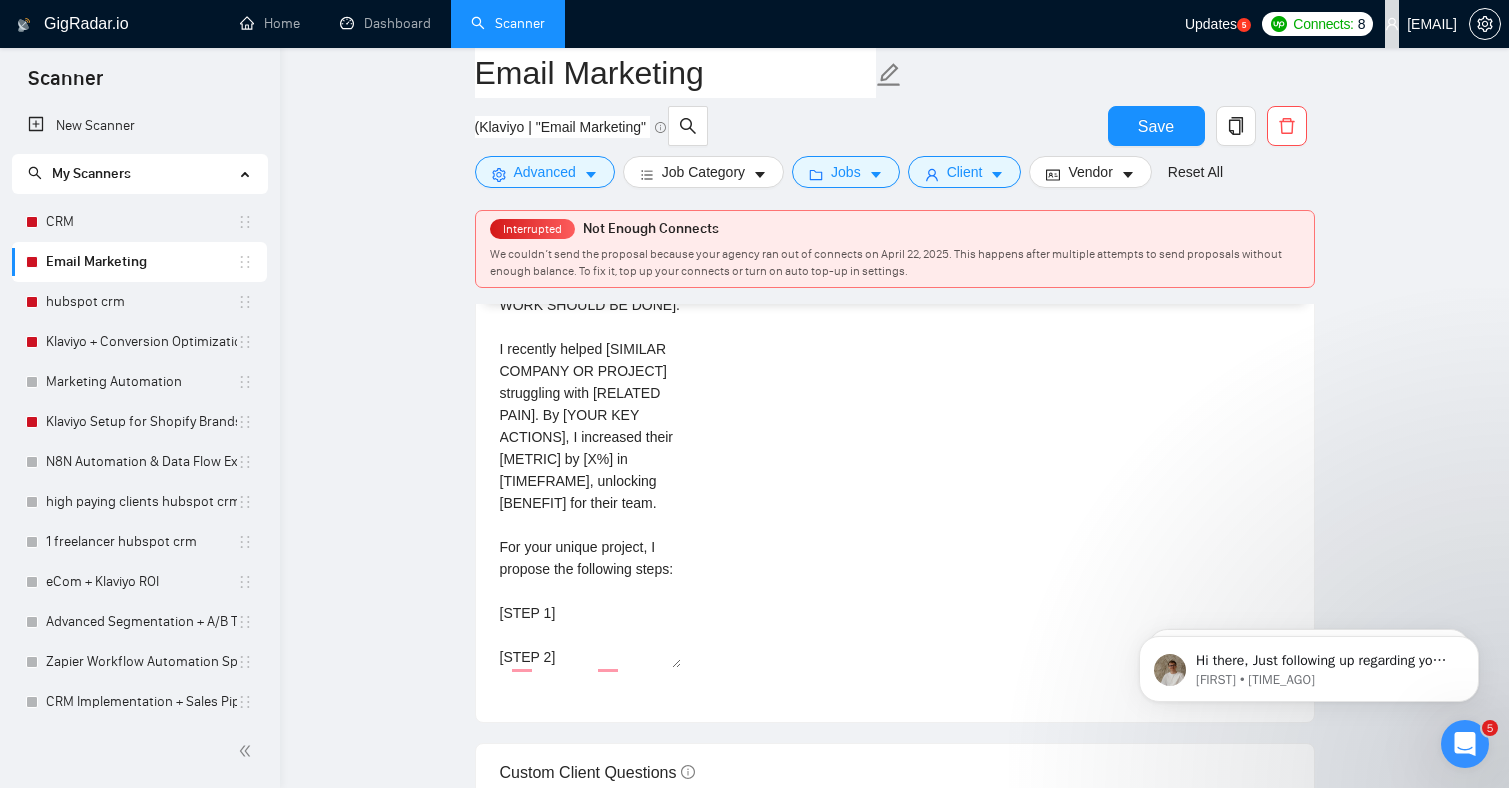scroll, scrollTop: 2735, scrollLeft: 0, axis: vertical 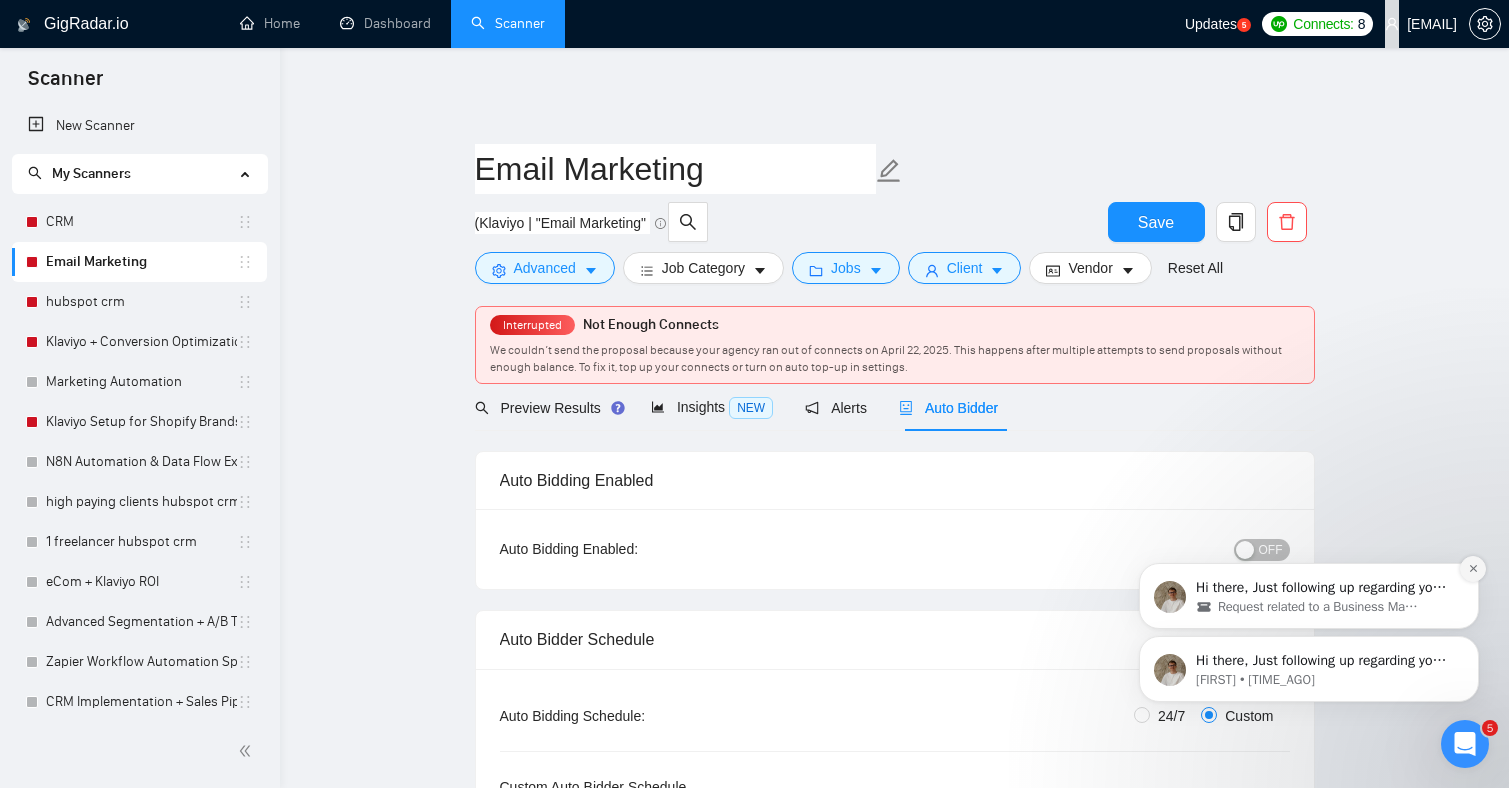 click at bounding box center [1473, 569] 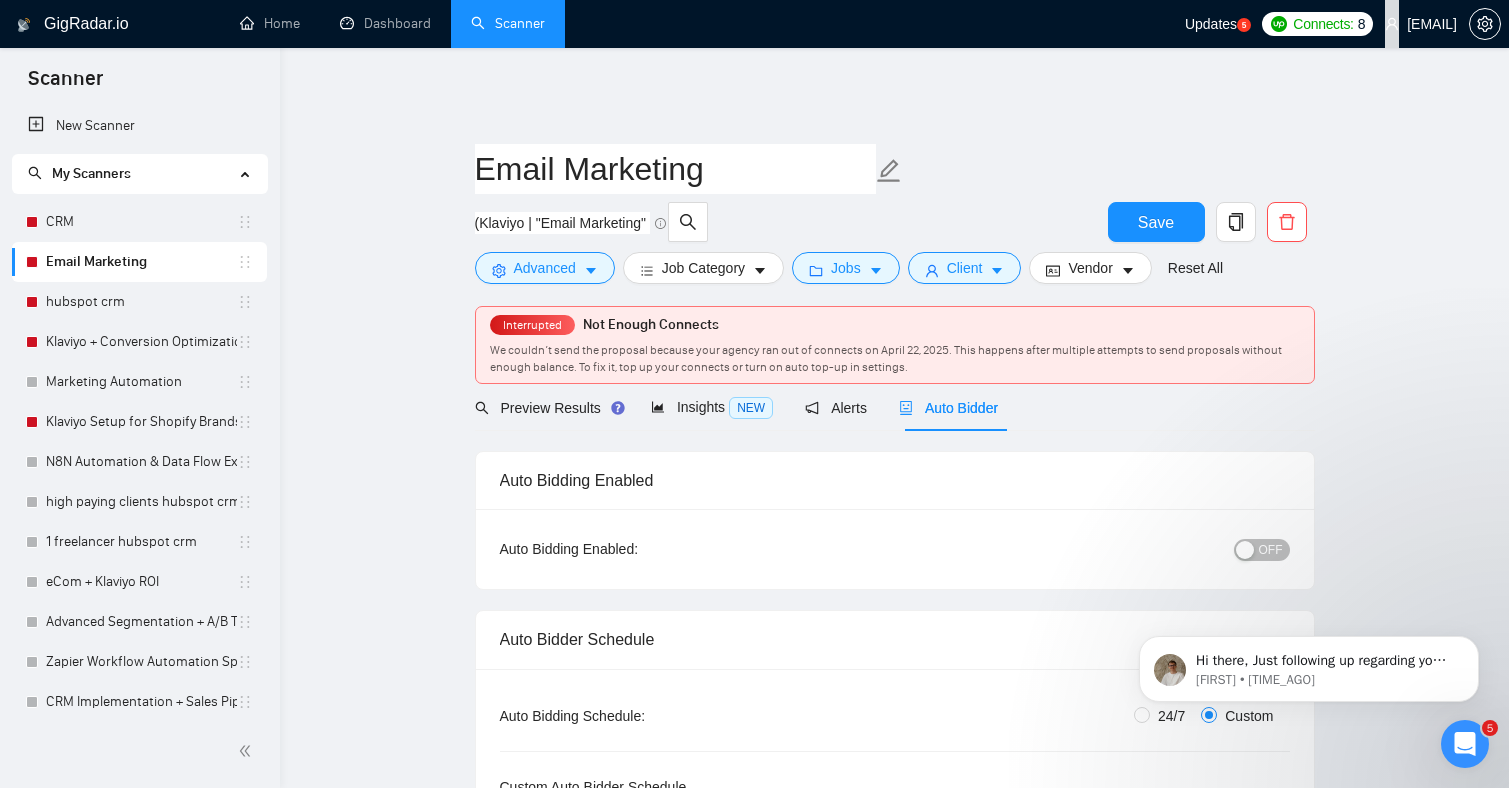 click on "Hi there, Just following up regarding your recent request. Is there anything else we can assist you with or any updates needed on your side? Feel free to let us know - we’re happy to help with anything you need! Nazar • 21h ago" at bounding box center (1309, 577) 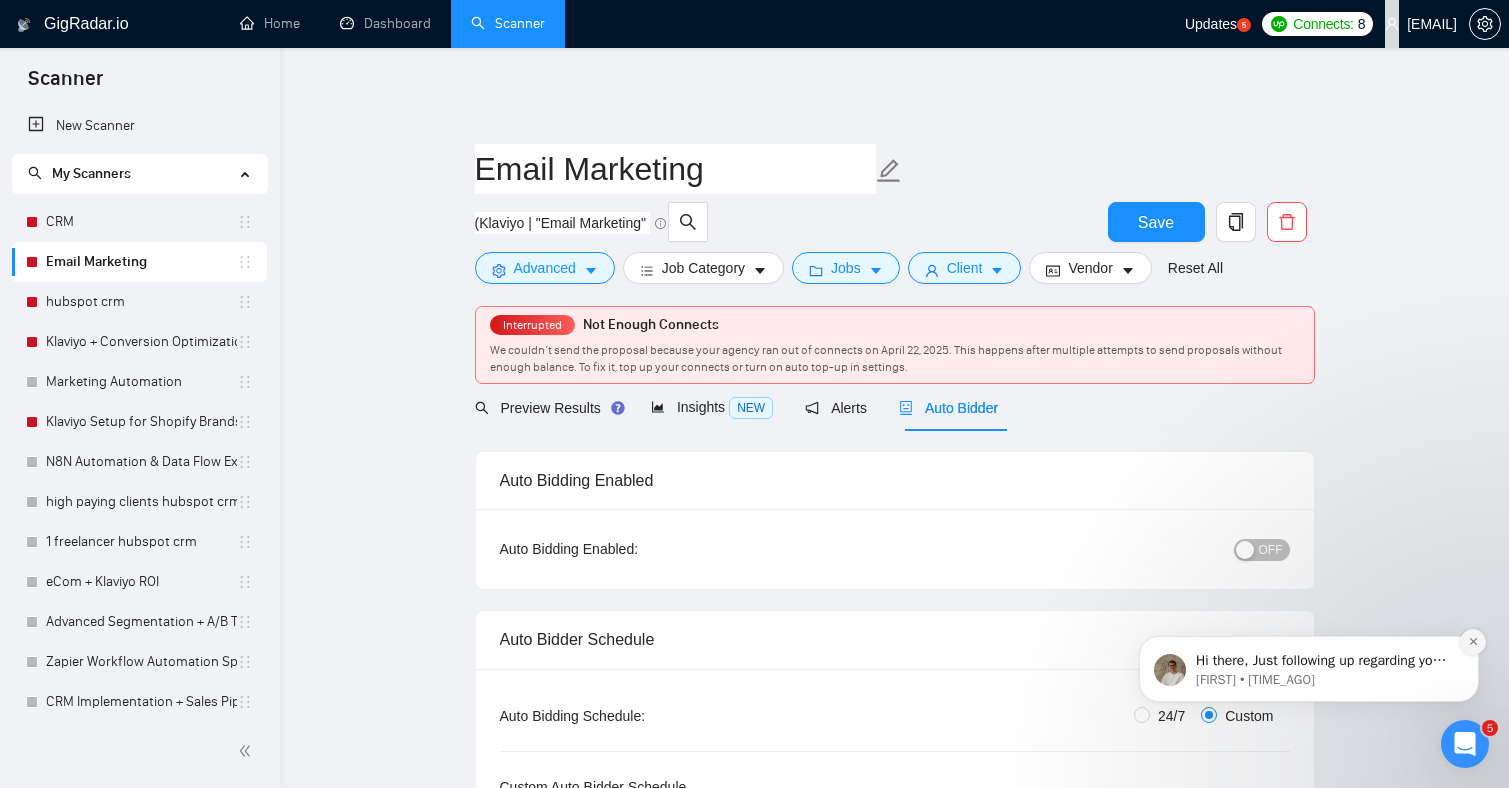click at bounding box center [1473, 642] 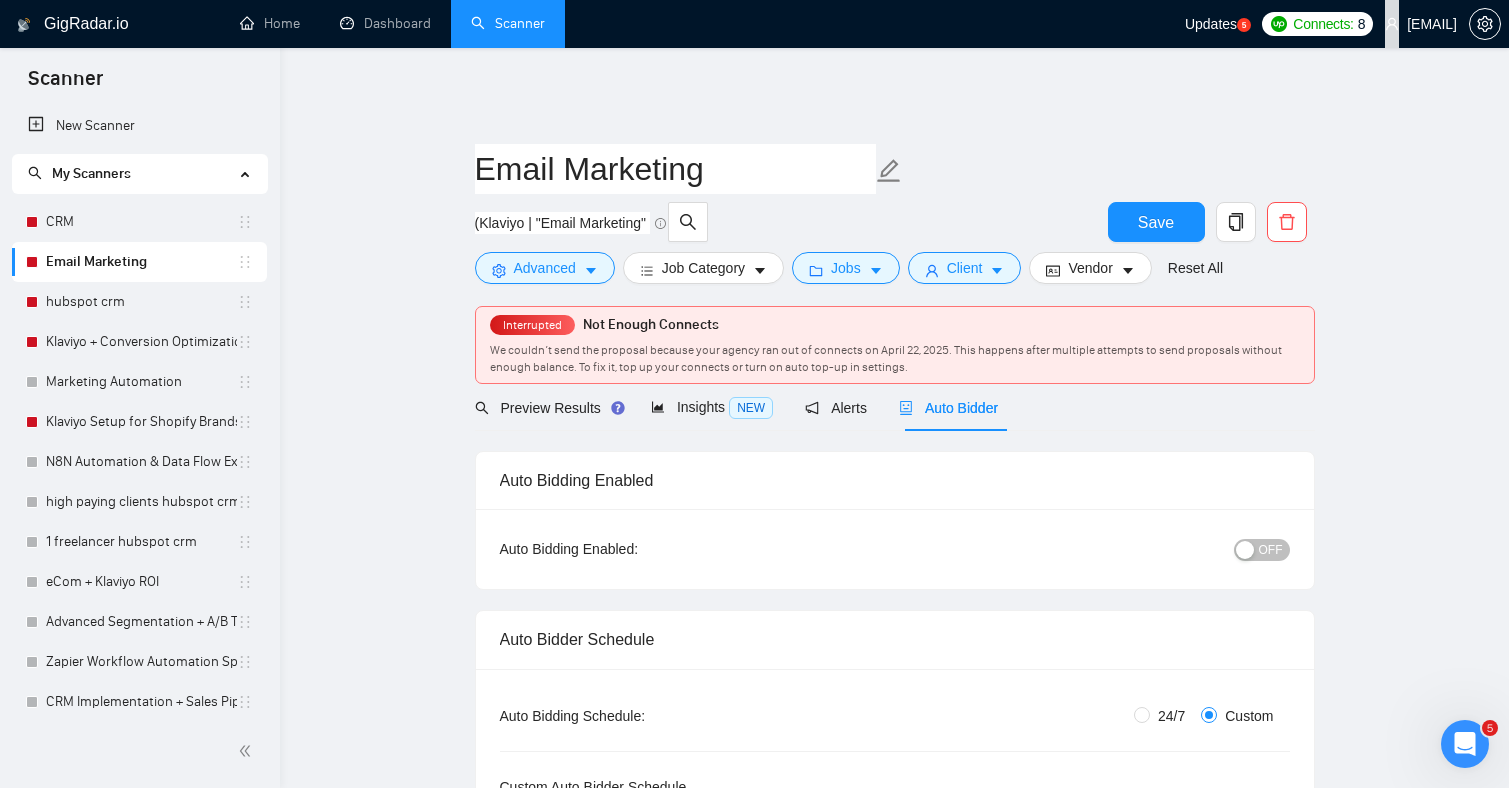 click on "Auto Bidding Enabled" at bounding box center (895, 480) 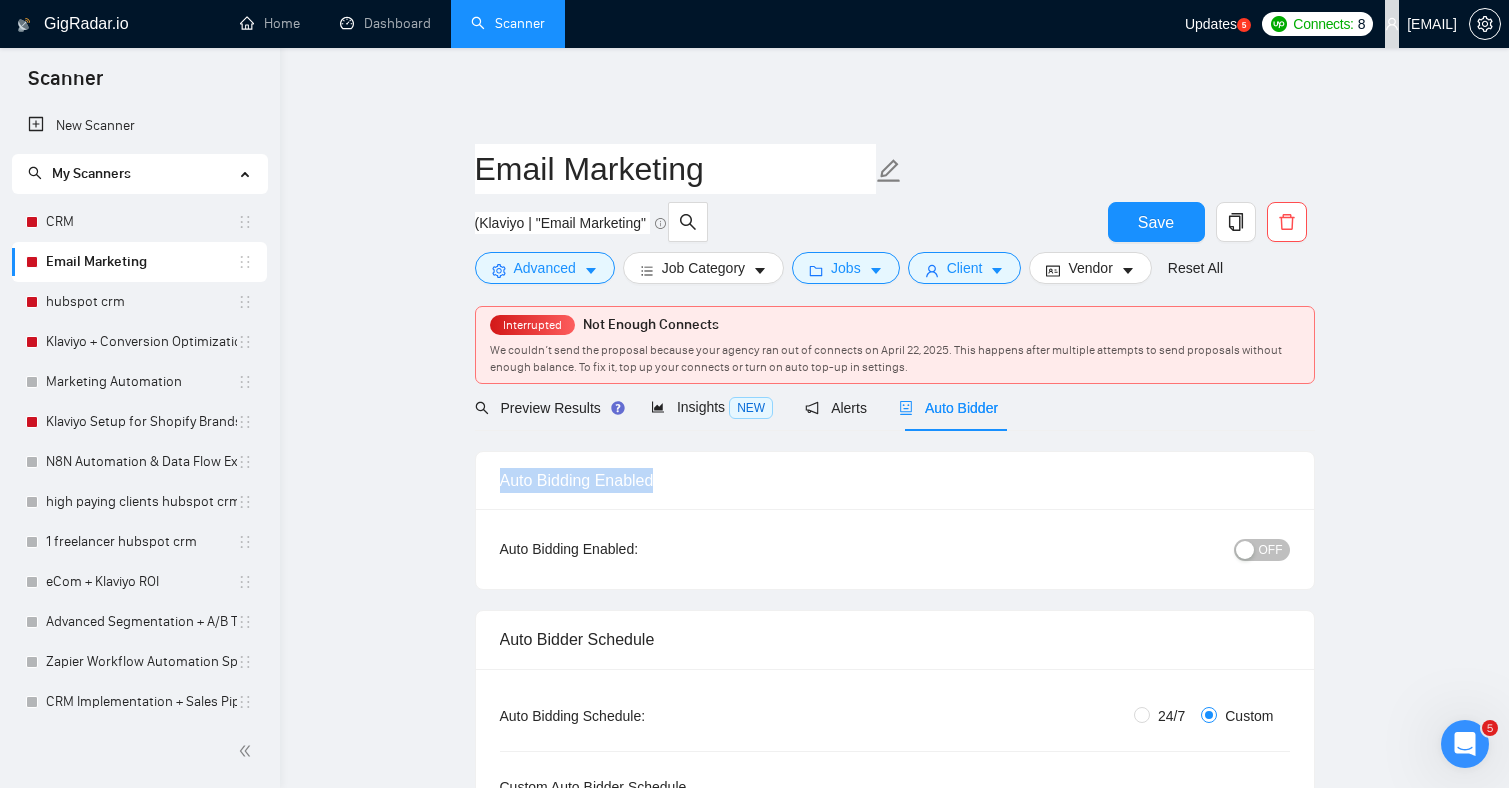 click on "Auto Bidding Enabled" at bounding box center (895, 480) 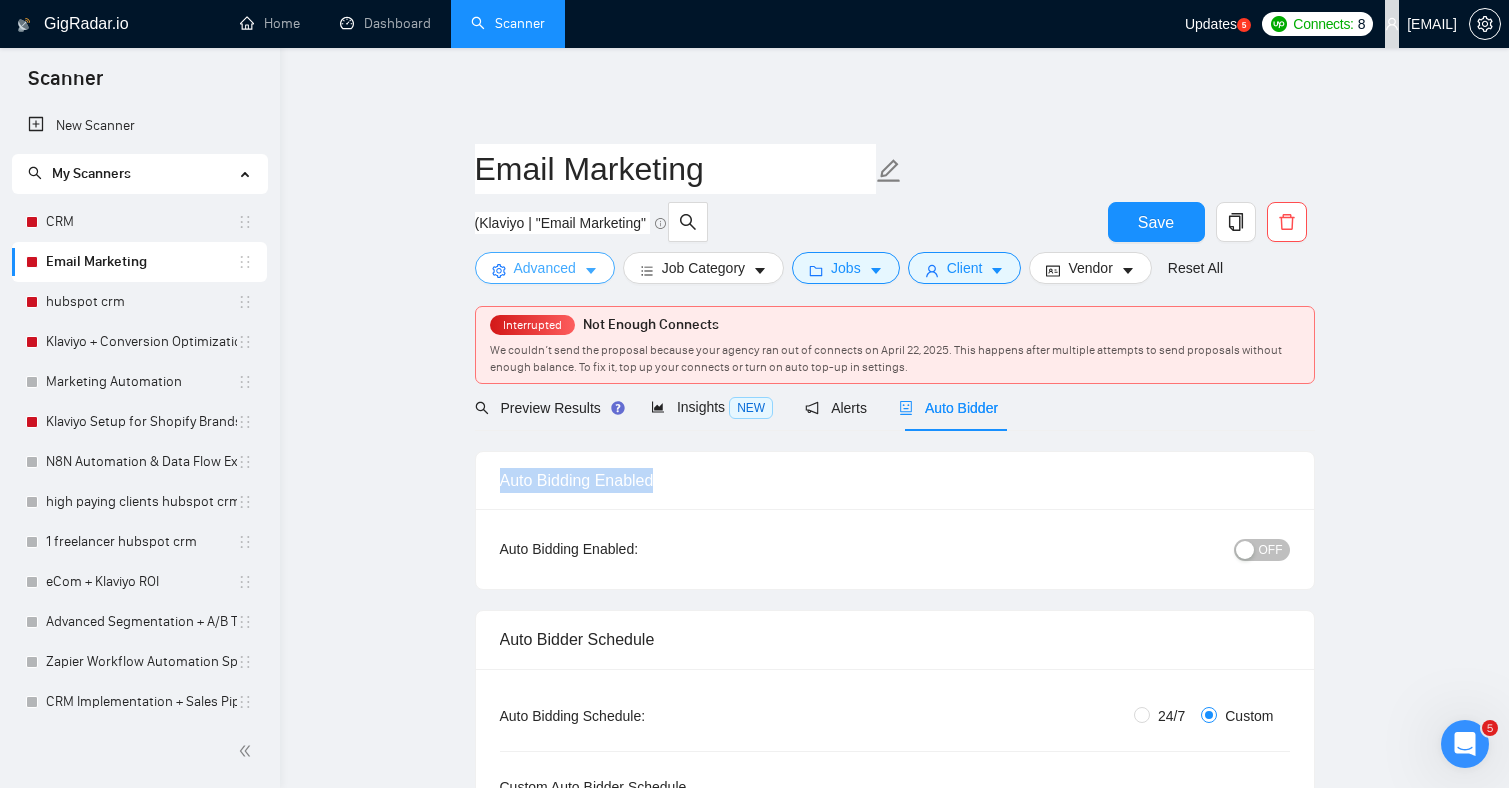 click 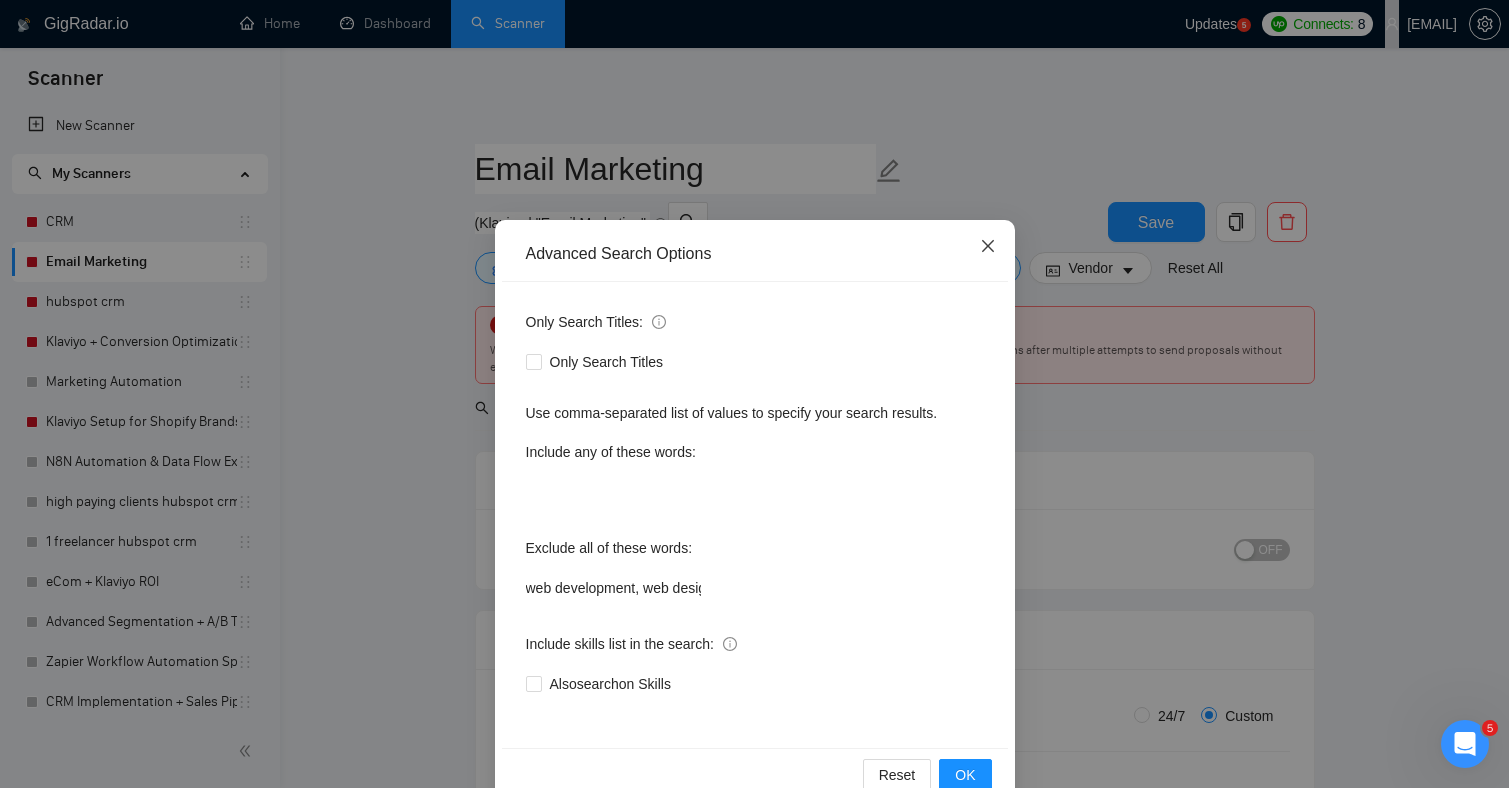 click 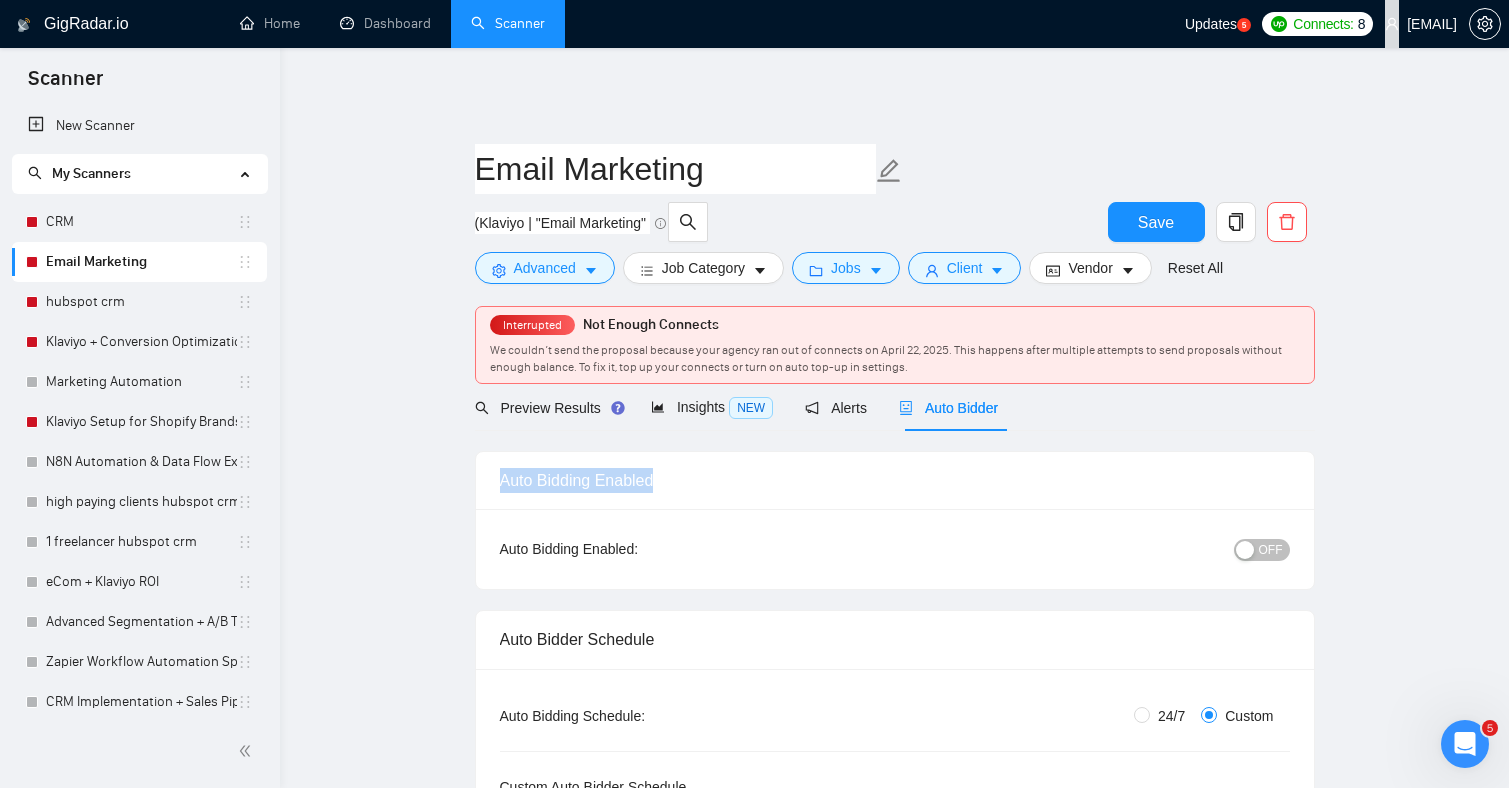 click on "Interrupted Not Enough Connects We couldn’t send the proposal because your agency ran out of connects on April 22, 2025. This happens after multiple attempts to send proposals without enough balance. To fix it, top up your connects or   turn on auto top-up in settings." at bounding box center [895, 345] 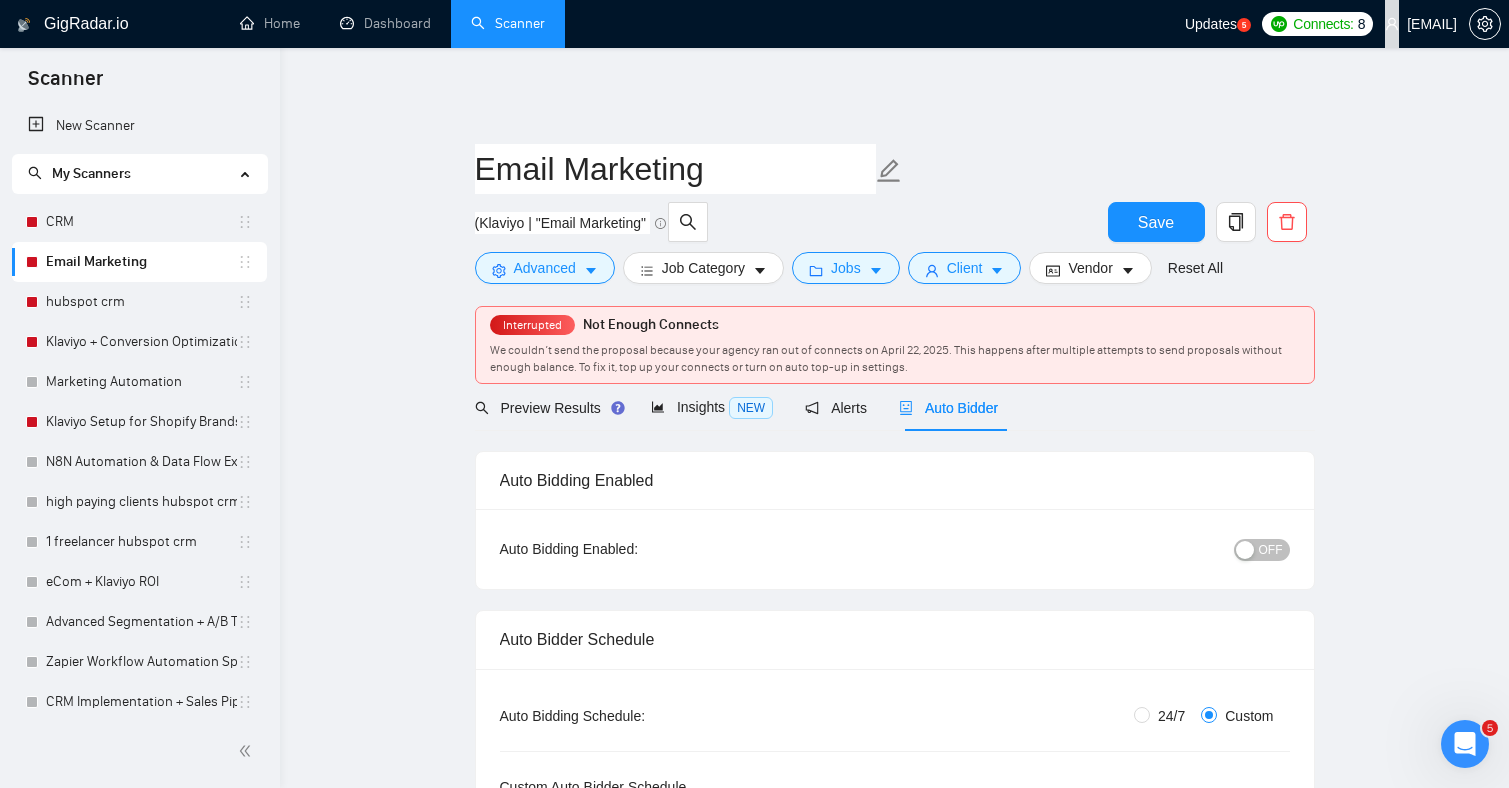 click on "Interrupted Not Enough Connects We couldn’t send the proposal because your agency ran out of connects on April 22, 2025. This happens after multiple attempts to send proposals without enough balance. To fix it, top up your connects or   turn on auto top-up in settings." at bounding box center (895, 345) 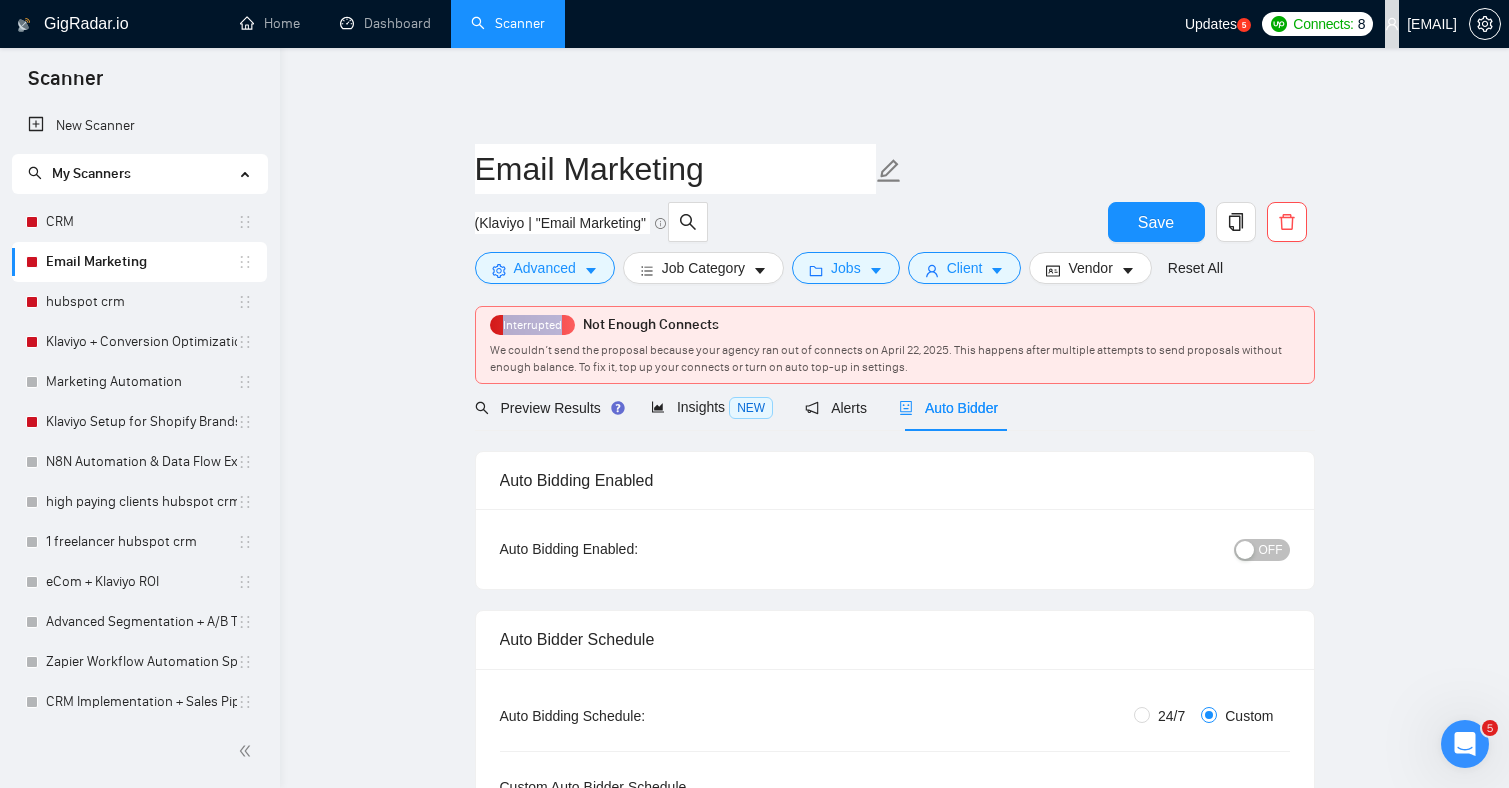 click on "Interrupted Not Enough Connects We couldn’t send the proposal because your agency ran out of connects on April 22, 2025. This happens after multiple attempts to send proposals without enough balance. To fix it, top up your connects or   turn on auto top-up in settings." at bounding box center (895, 345) 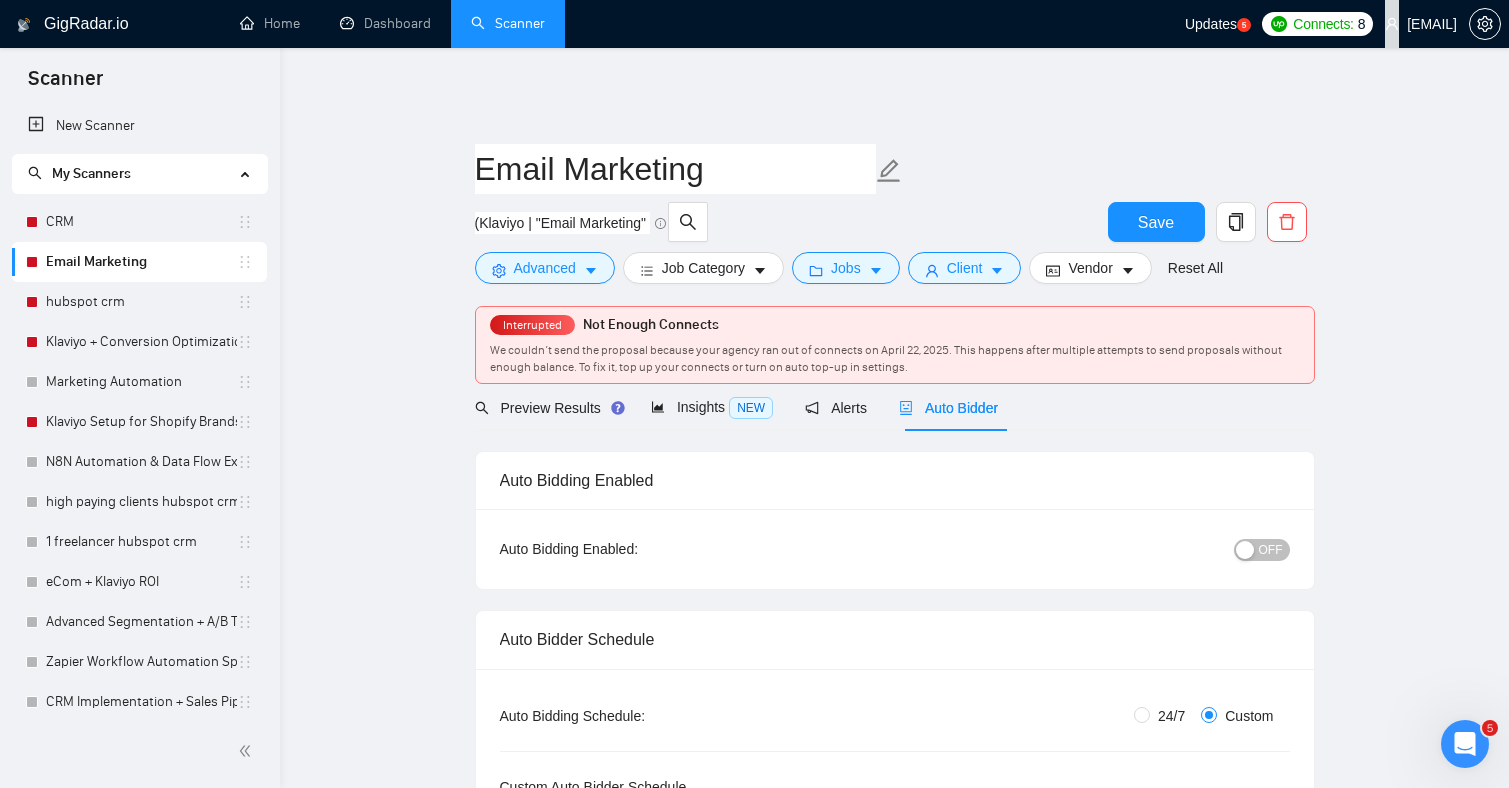click on "Not Enough Connects" at bounding box center [651, 324] 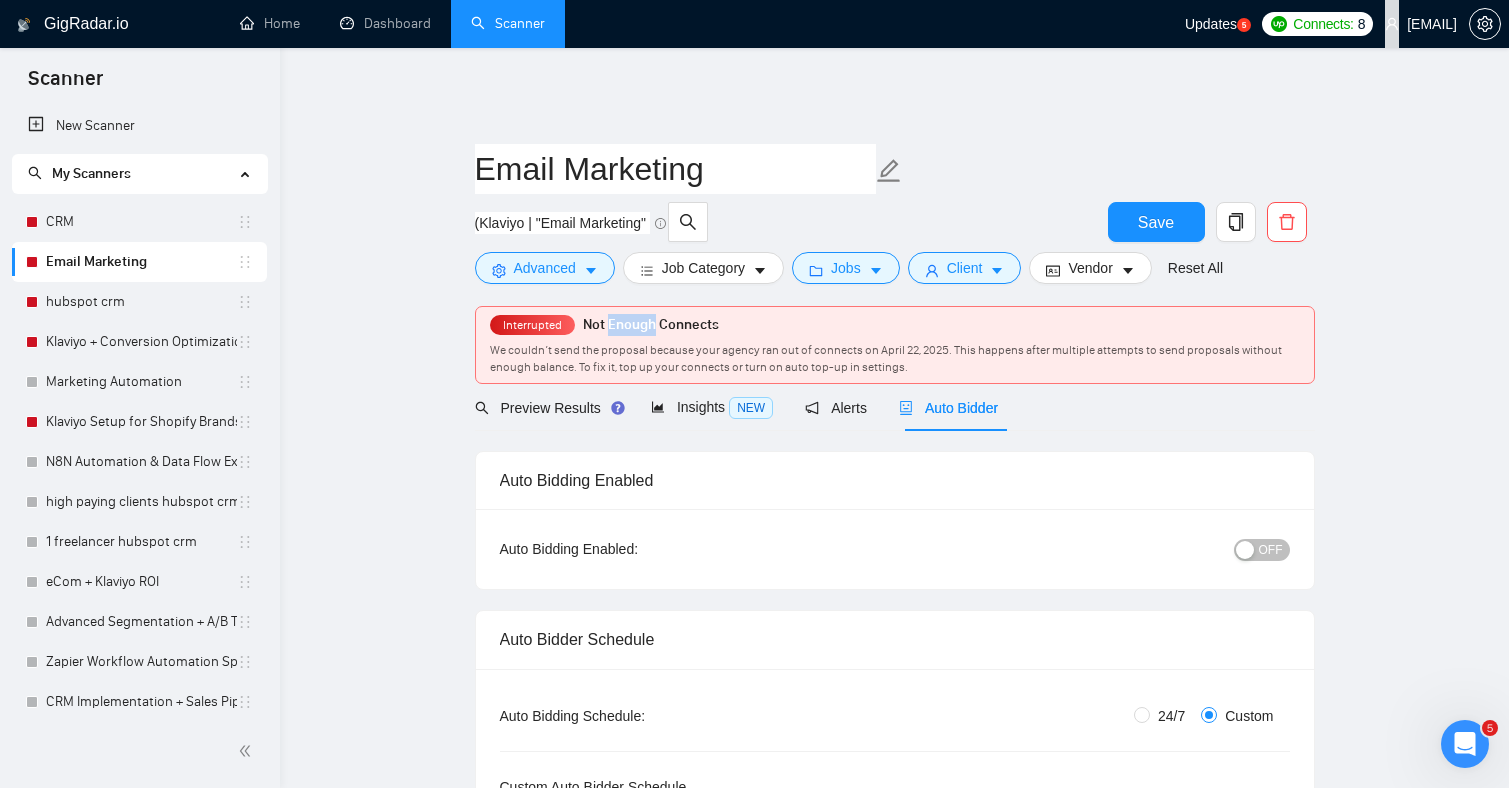 click on "Not Enough Connects" at bounding box center [651, 324] 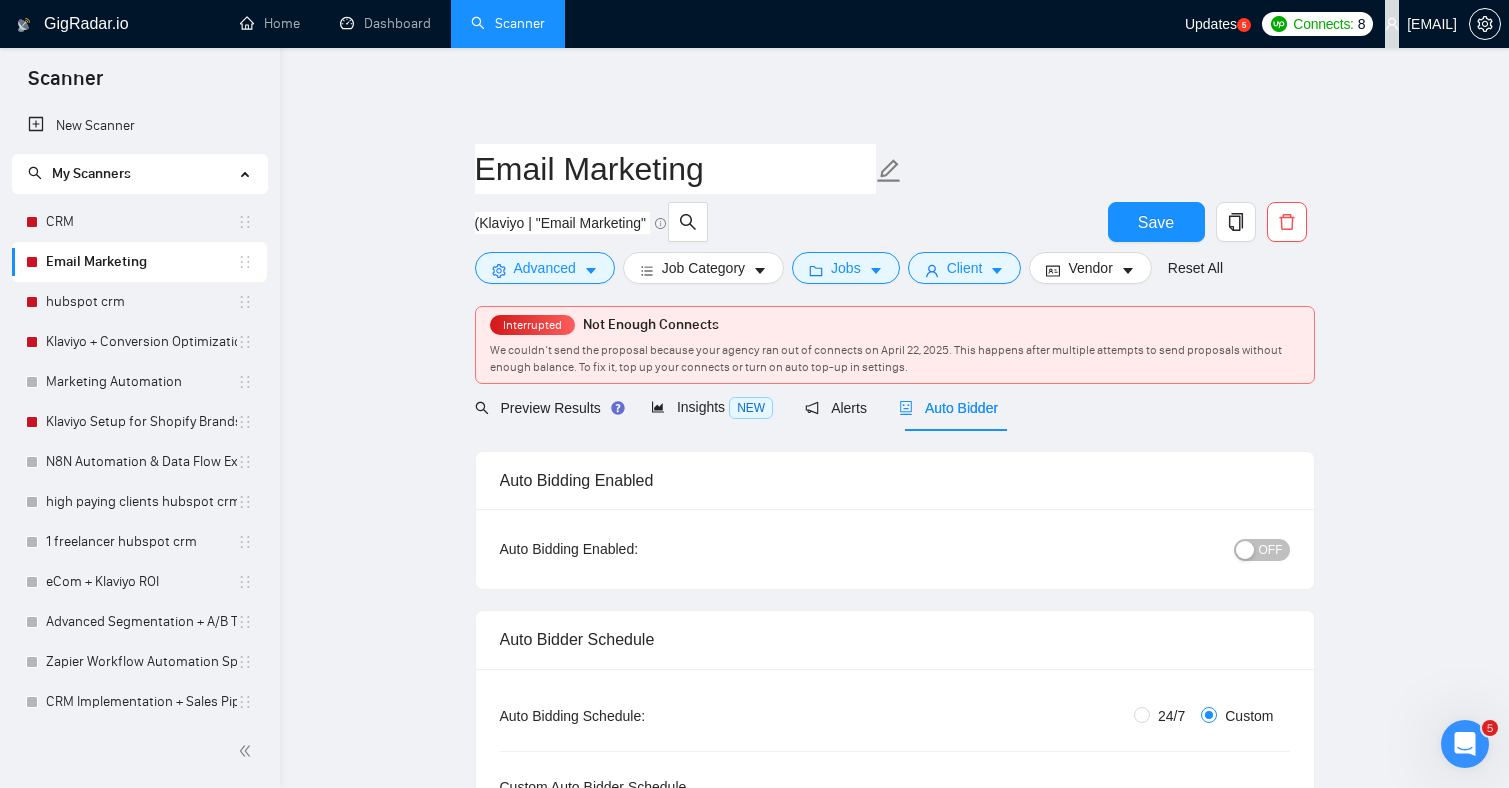 click on "We couldn’t send the proposal because your agency ran out of connects on April 22, 2025. This happens after multiple attempts to send proposals without enough balance. To fix it, top up your connects or   turn on auto top-up in settings." at bounding box center (895, 359) 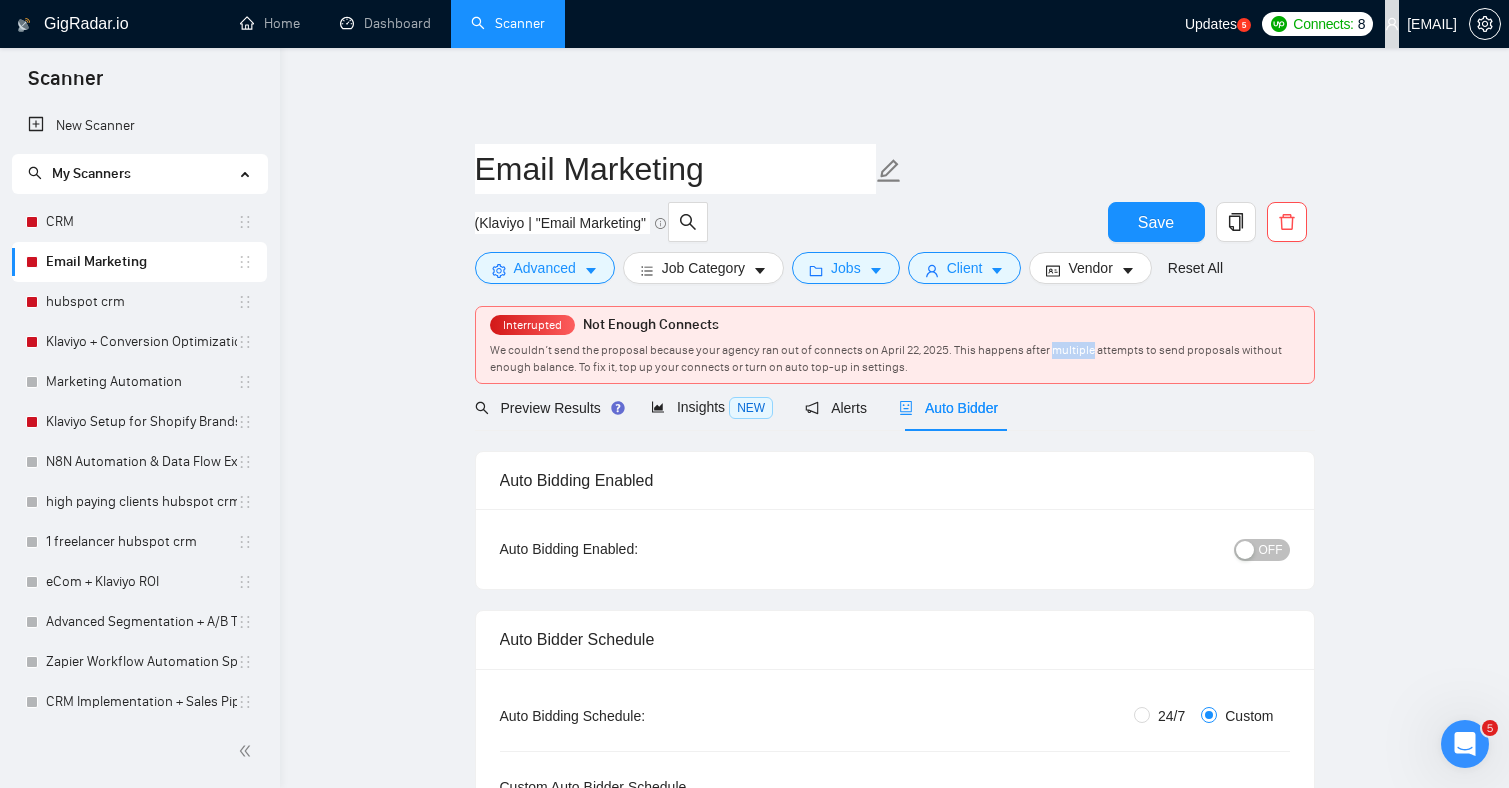 click on "We couldn’t send the proposal because your agency ran out of connects on April 22, 2025. This happens after multiple attempts to send proposals without enough balance. To fix it, top up your connects or   turn on auto top-up in settings." at bounding box center [886, 358] 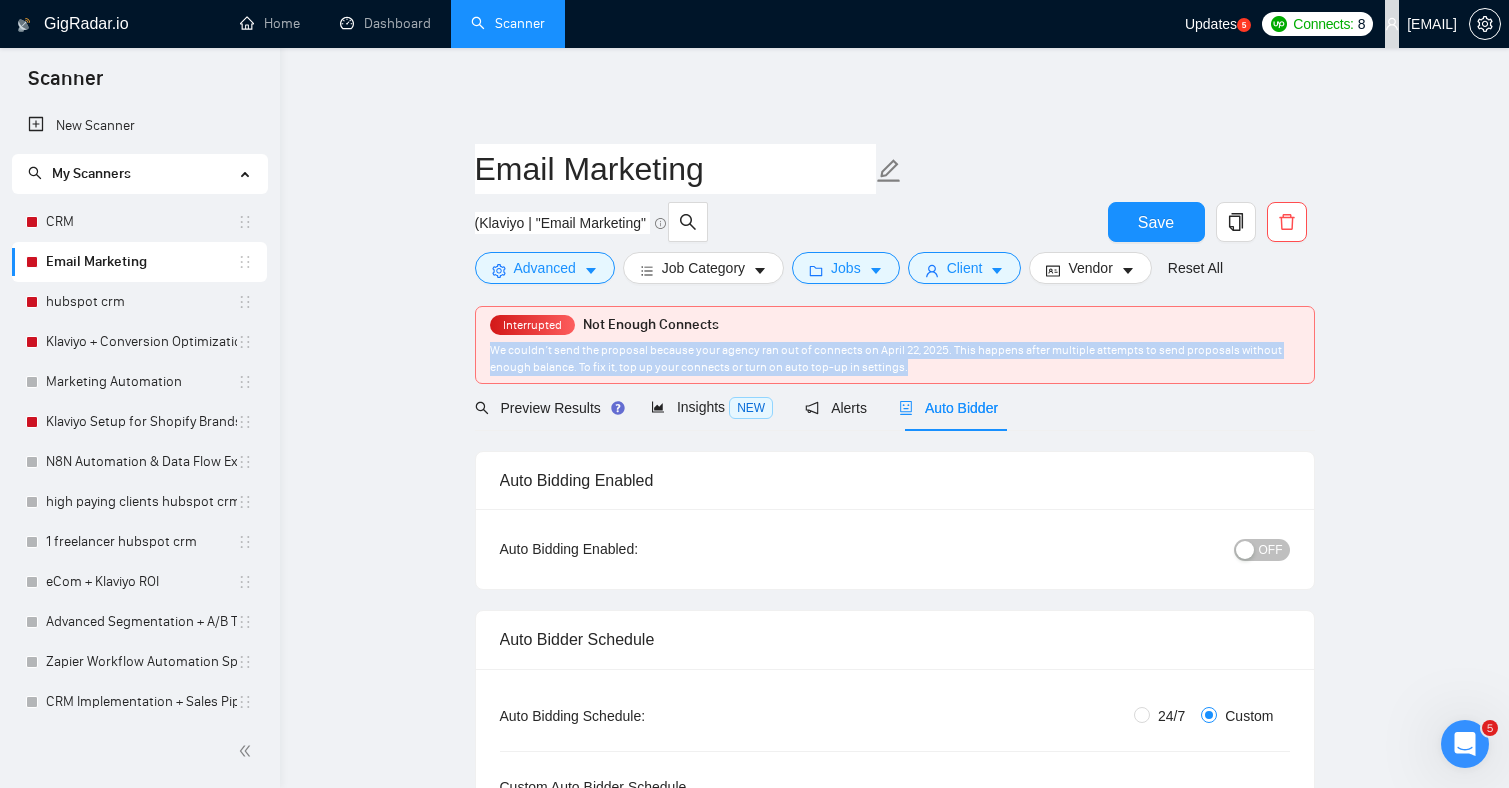 click on "We couldn’t send the proposal because your agency ran out of connects on April 22, 2025. This happens after multiple attempts to send proposals without enough balance. To fix it, top up your connects or   turn on auto top-up in settings." at bounding box center [886, 358] 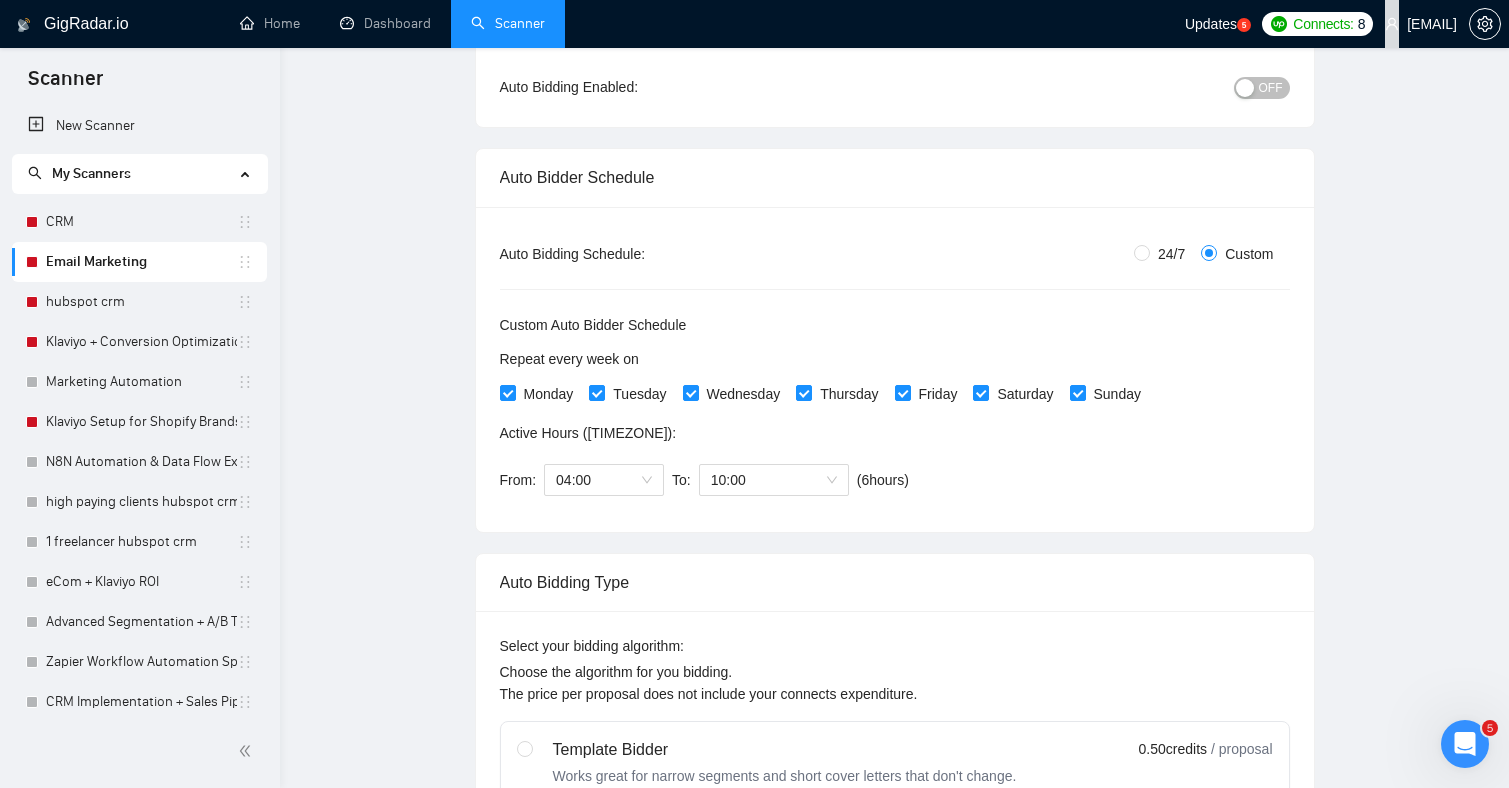 scroll, scrollTop: 0, scrollLeft: 0, axis: both 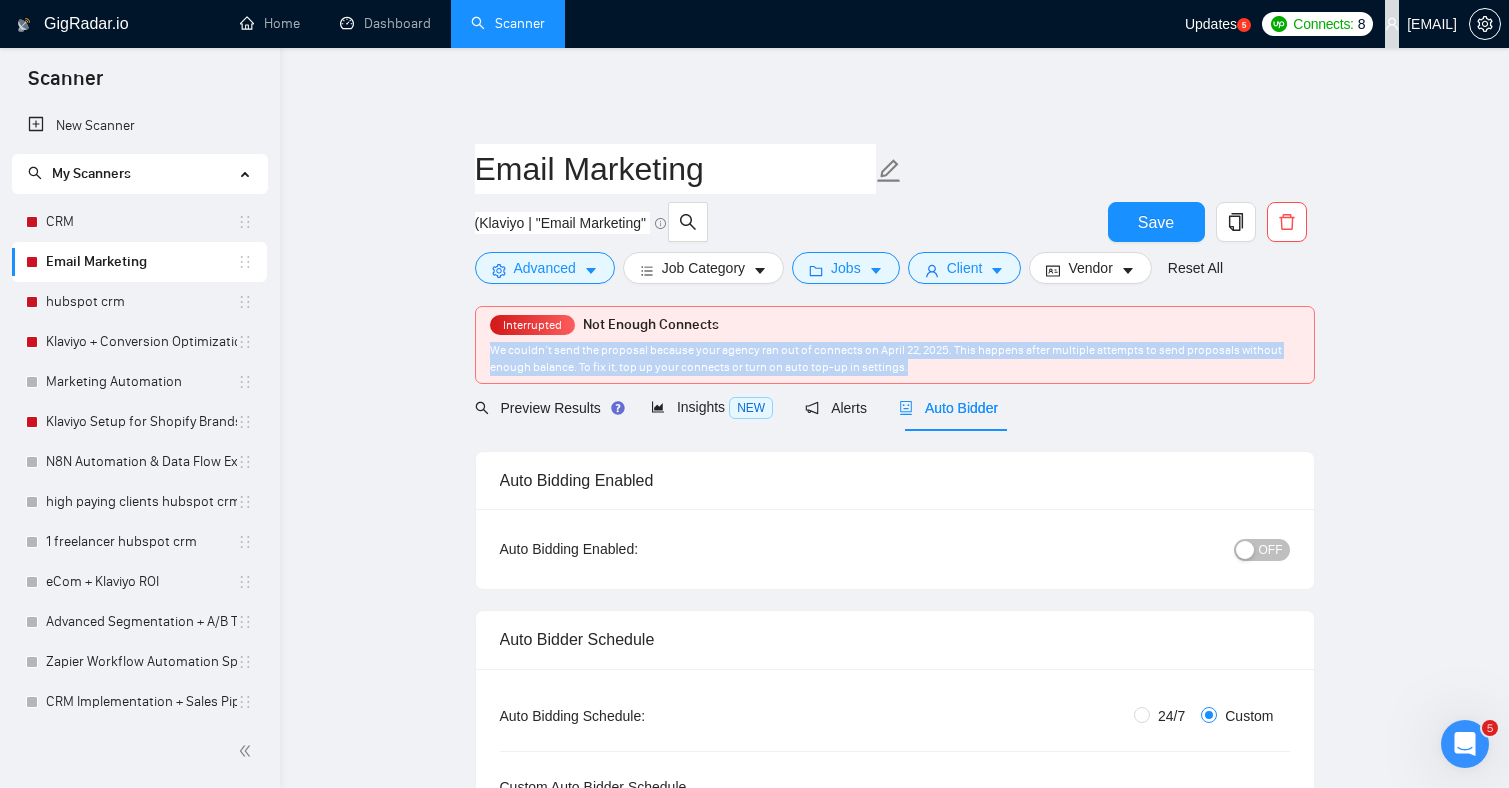 click on "Interrupted Not Enough Connects We couldn’t send the proposal because your agency ran out of connects on April 22, 2025. This happens after multiple attempts to send proposals without enough balance. To fix it, top up your connects or   turn on auto top-up in settings." at bounding box center (895, 345) 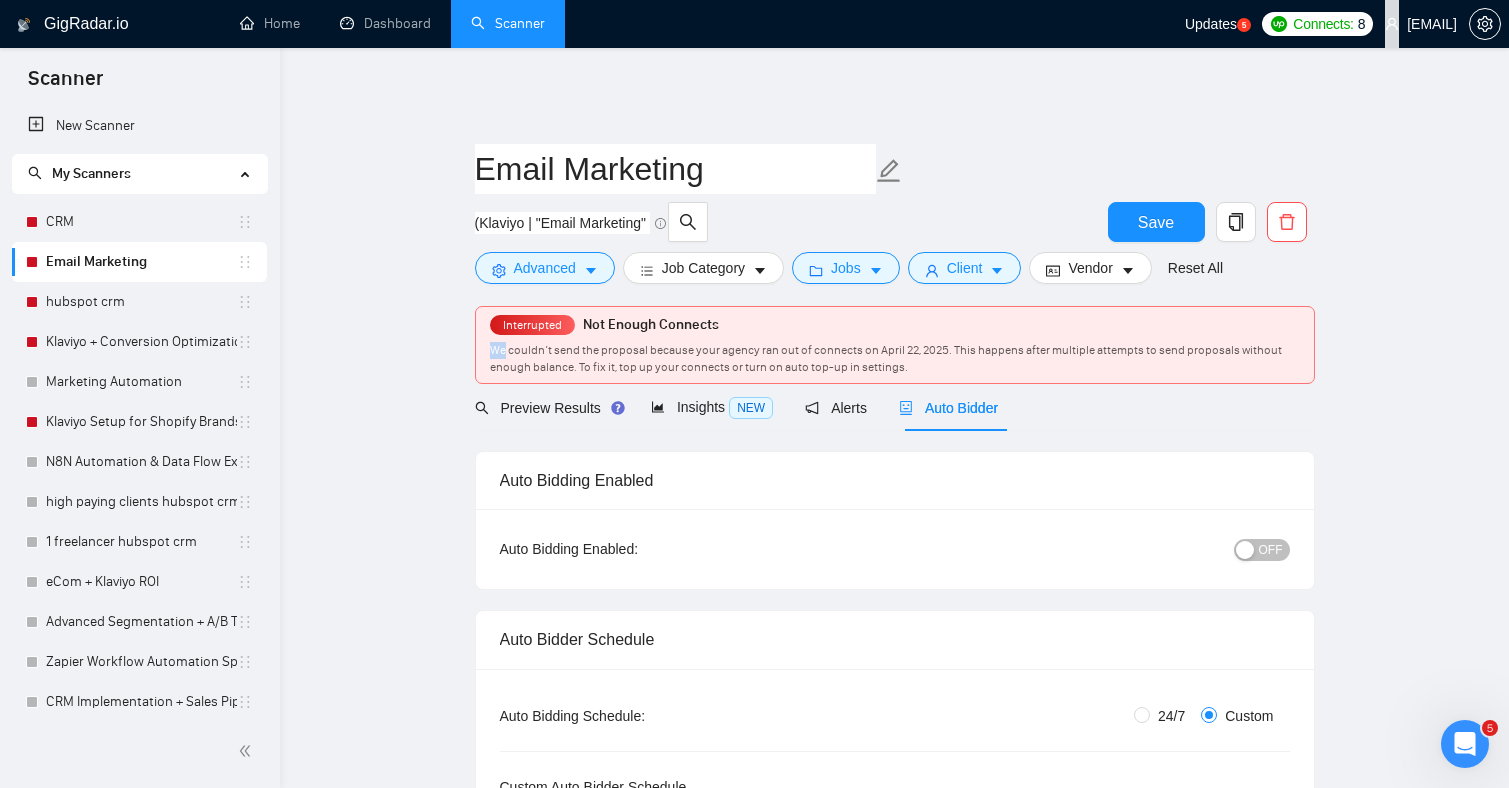 click on "Interrupted Not Enough Connects We couldn’t send the proposal because your agency ran out of connects on April 22, 2025. This happens after multiple attempts to send proposals without enough balance. To fix it, top up your connects or   turn on auto top-up in settings." at bounding box center [895, 345] 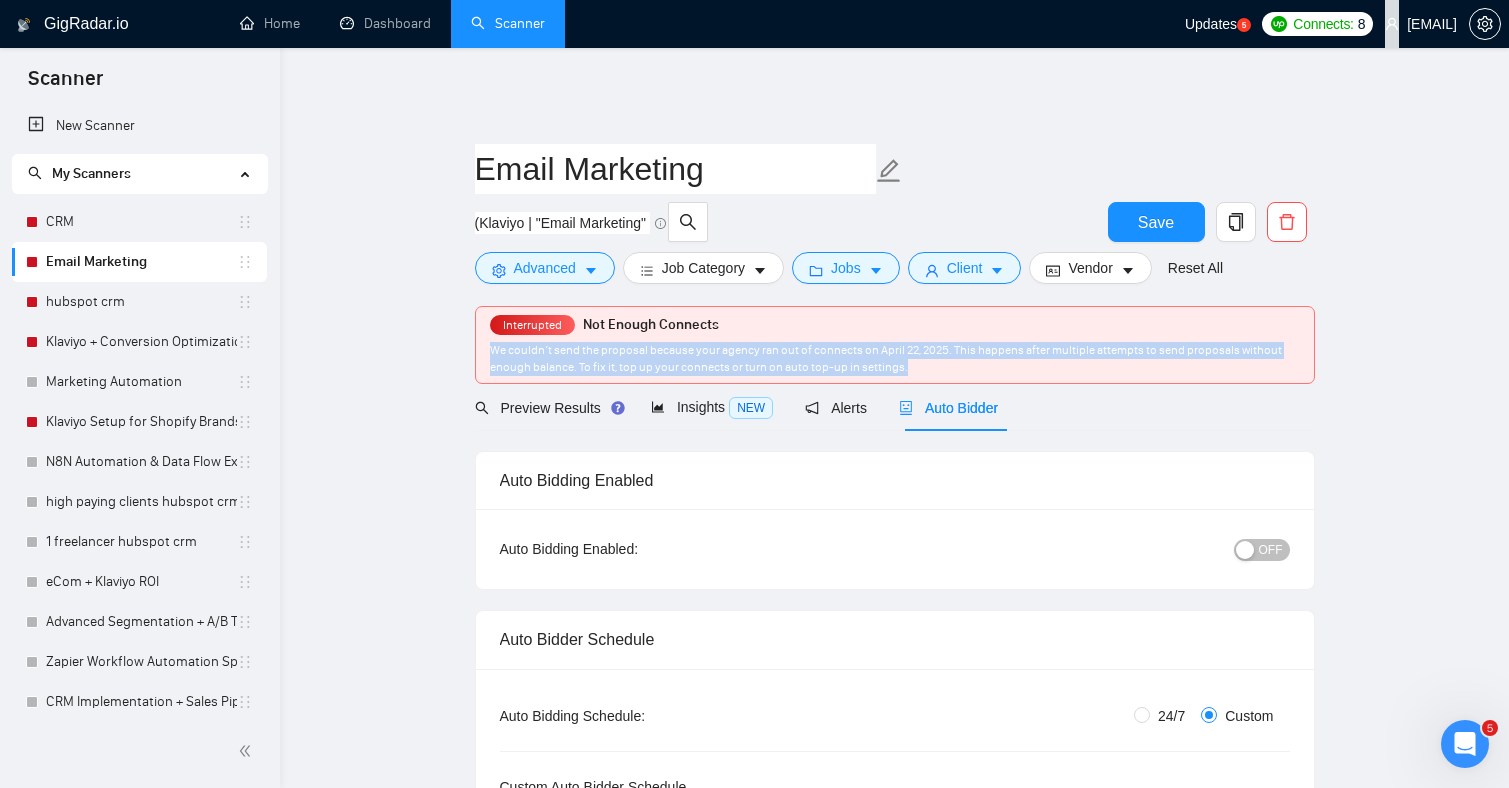 click on "Interrupted Not Enough Connects We couldn’t send the proposal because your agency ran out of connects on April 22, 2025. This happens after multiple attempts to send proposals without enough balance. To fix it, top up your connects or   turn on auto top-up in settings." at bounding box center [895, 345] 